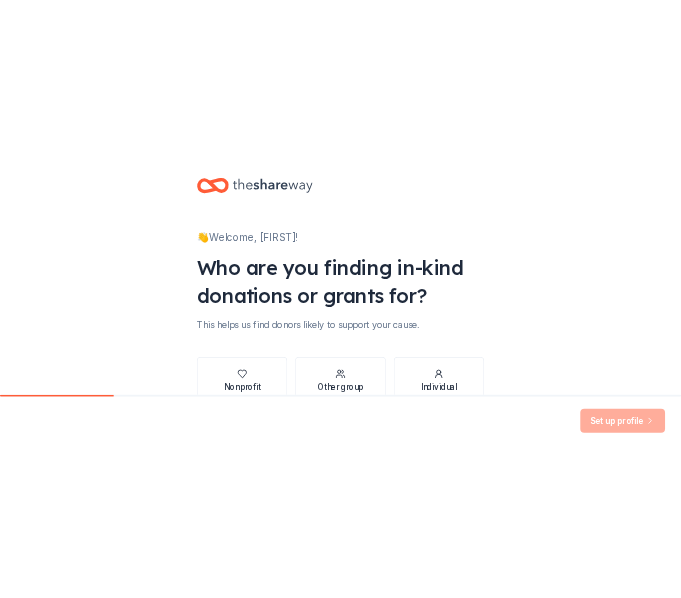 scroll, scrollTop: 0, scrollLeft: 0, axis: both 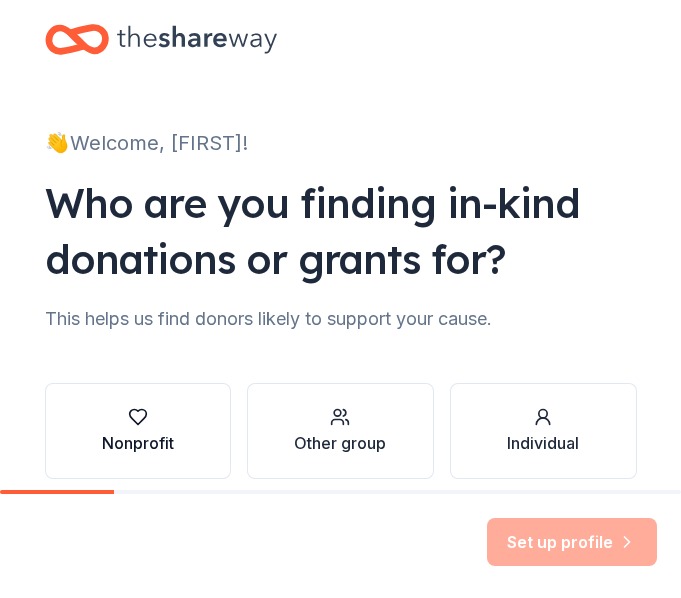 click 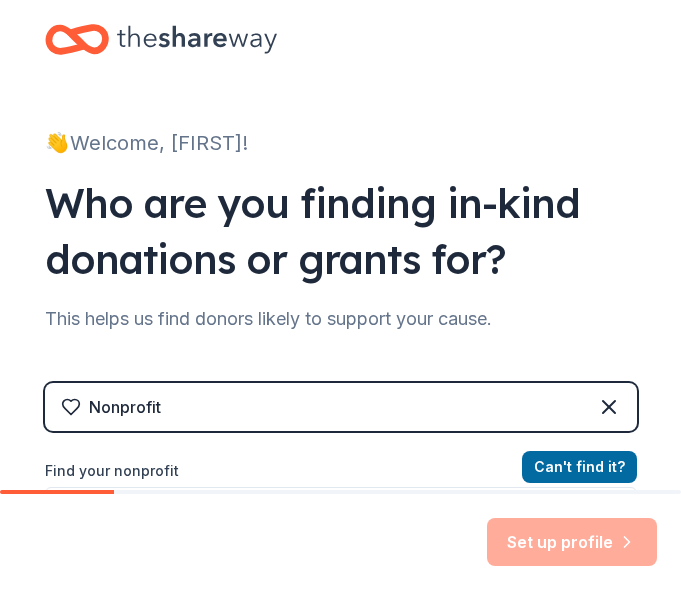 scroll, scrollTop: 100, scrollLeft: 0, axis: vertical 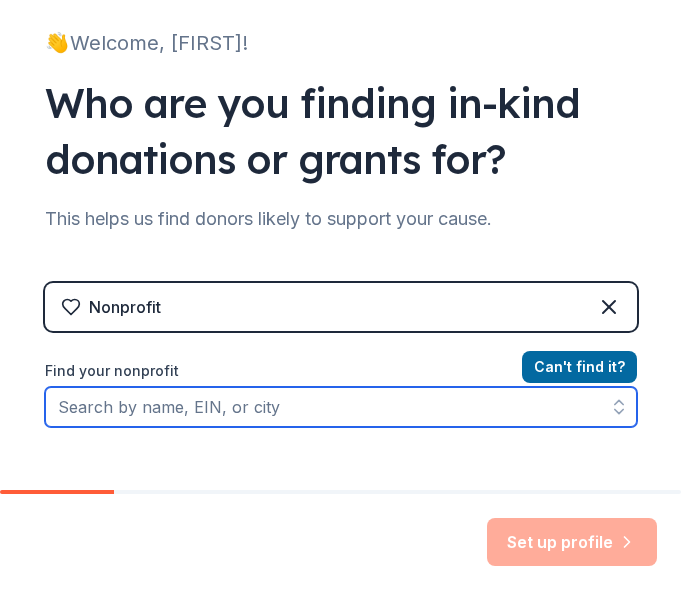 click on "Find your nonprofit" at bounding box center [341, 407] 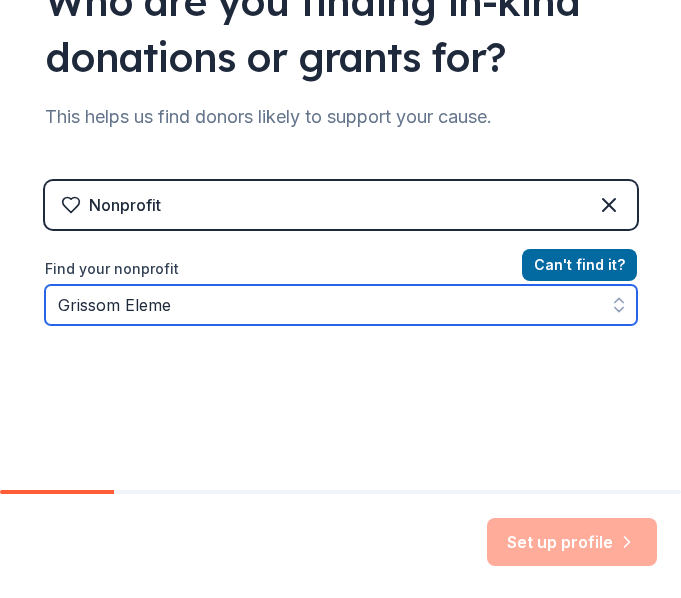 scroll, scrollTop: 237, scrollLeft: 0, axis: vertical 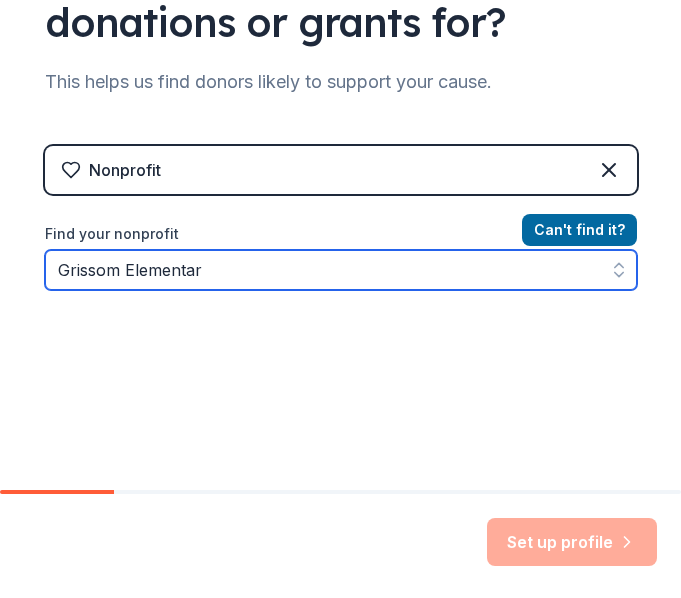 type on "Grissom Elementary" 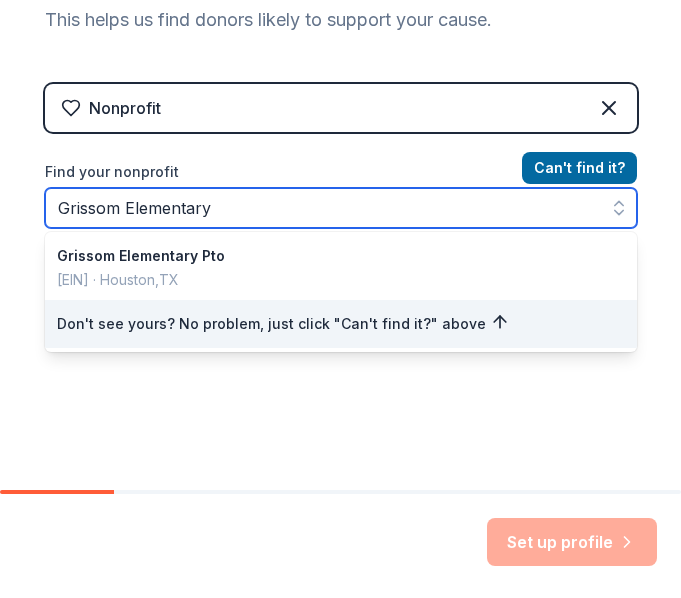 scroll, scrollTop: 333, scrollLeft: 0, axis: vertical 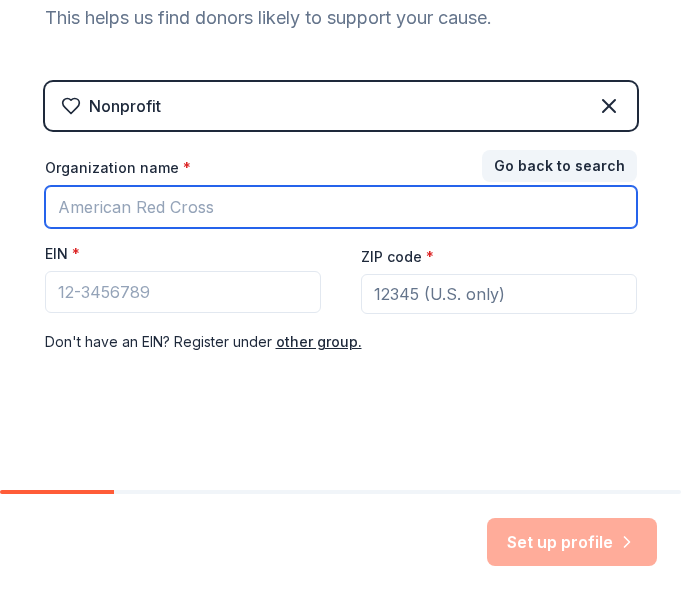 click on "Organization name *" at bounding box center [341, 207] 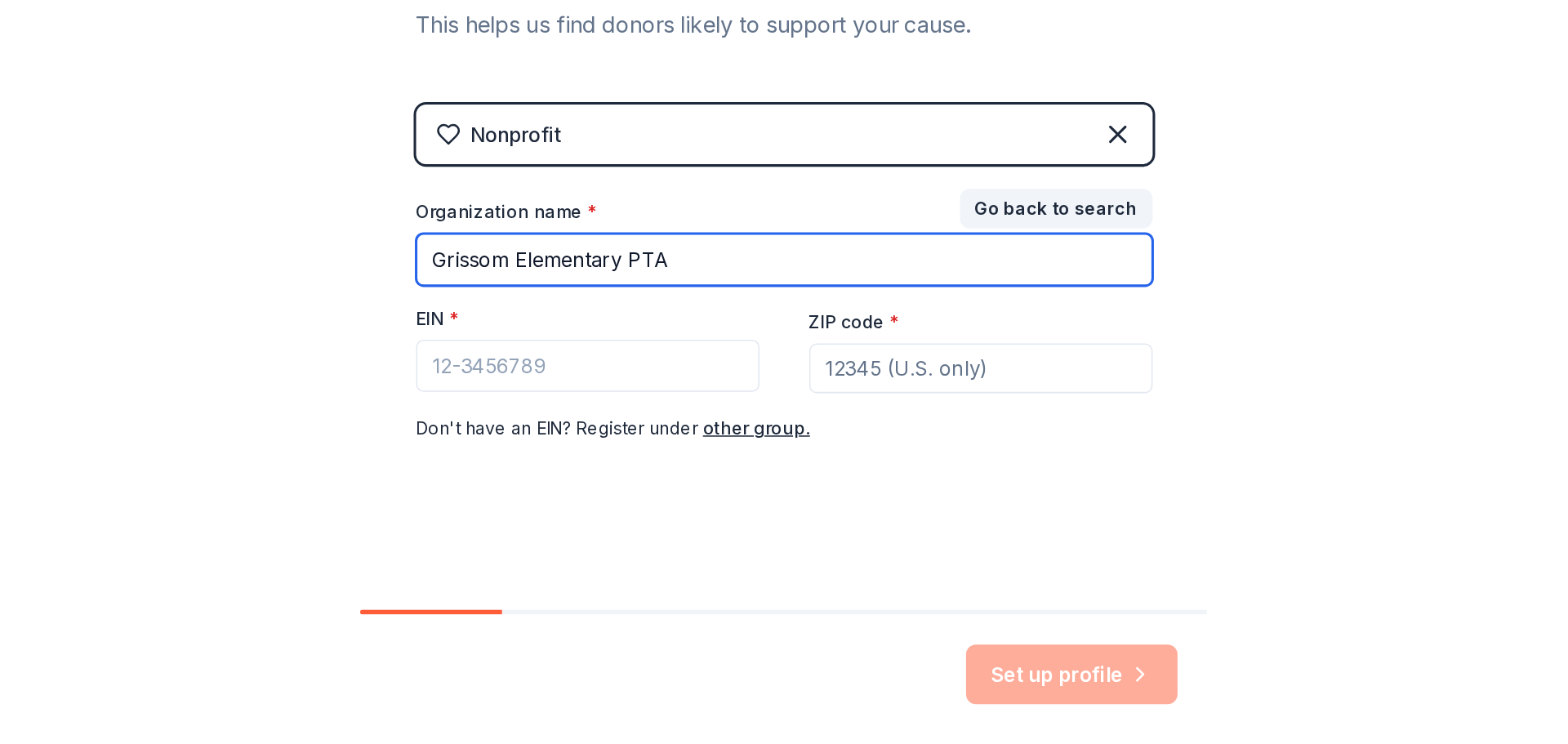 scroll, scrollTop: 246, scrollLeft: 0, axis: vertical 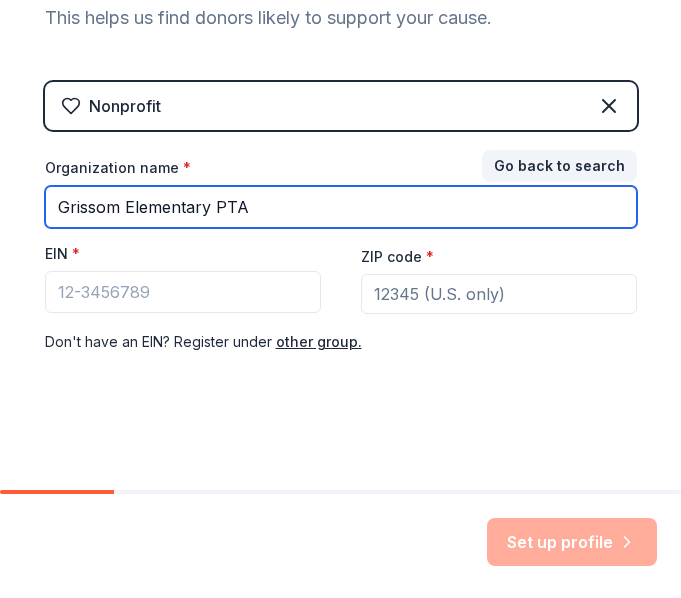 type on "Grissom Elementary PTA" 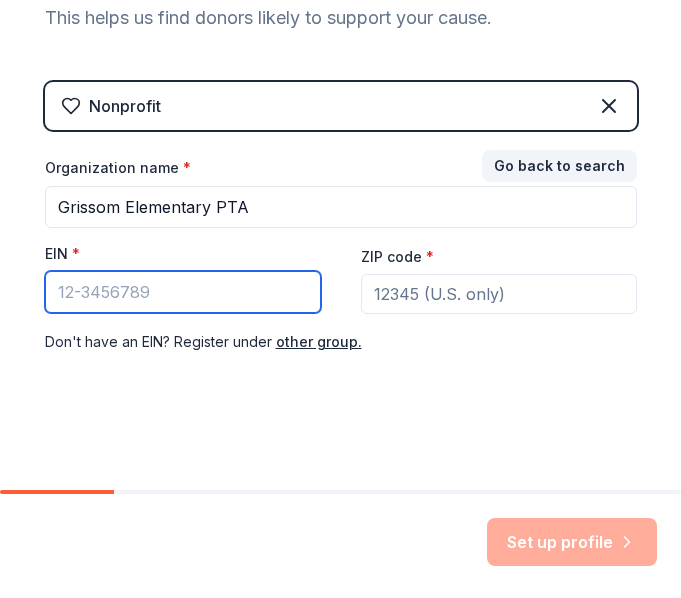 click on "EIN *" at bounding box center [183, 292] 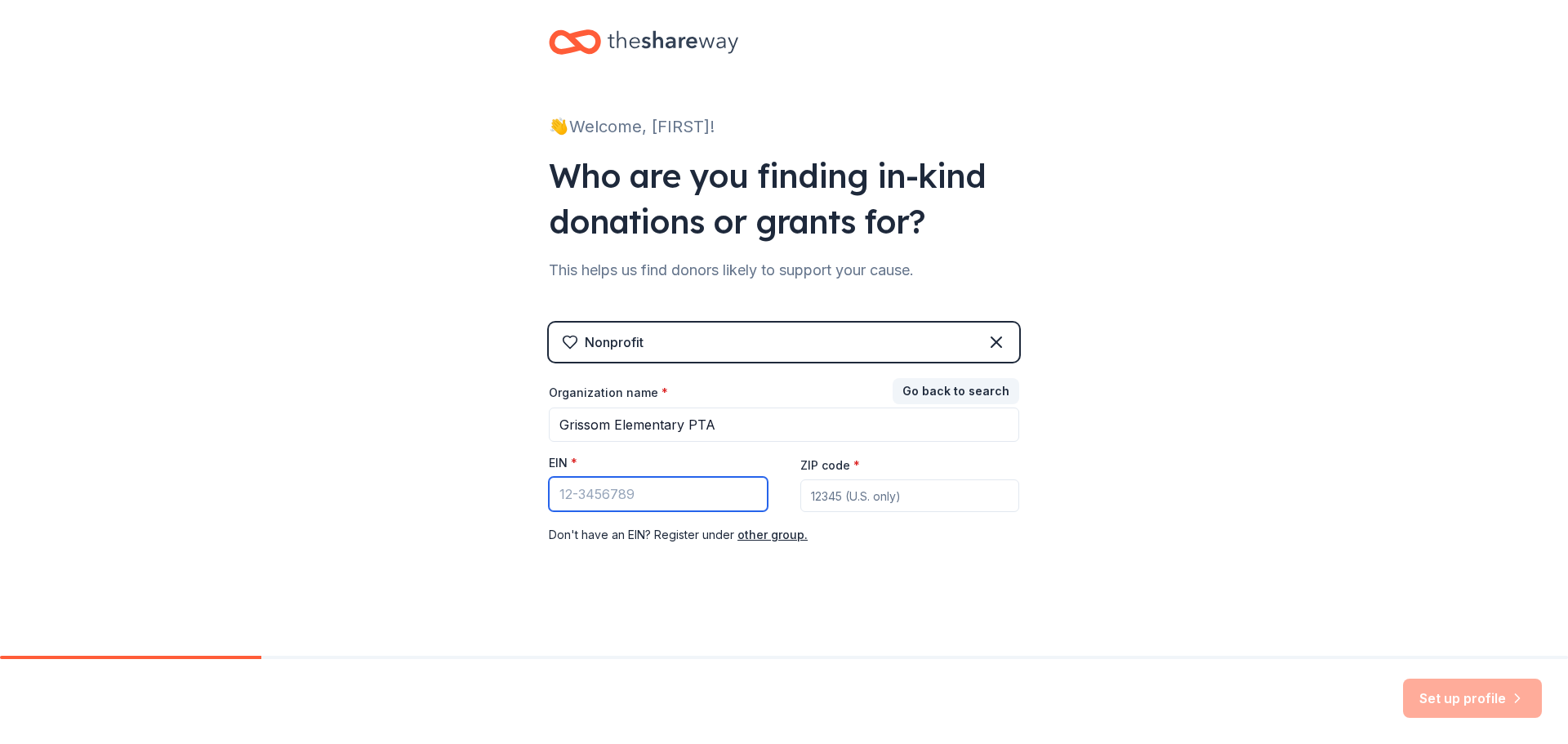 scroll, scrollTop: 16, scrollLeft: 0, axis: vertical 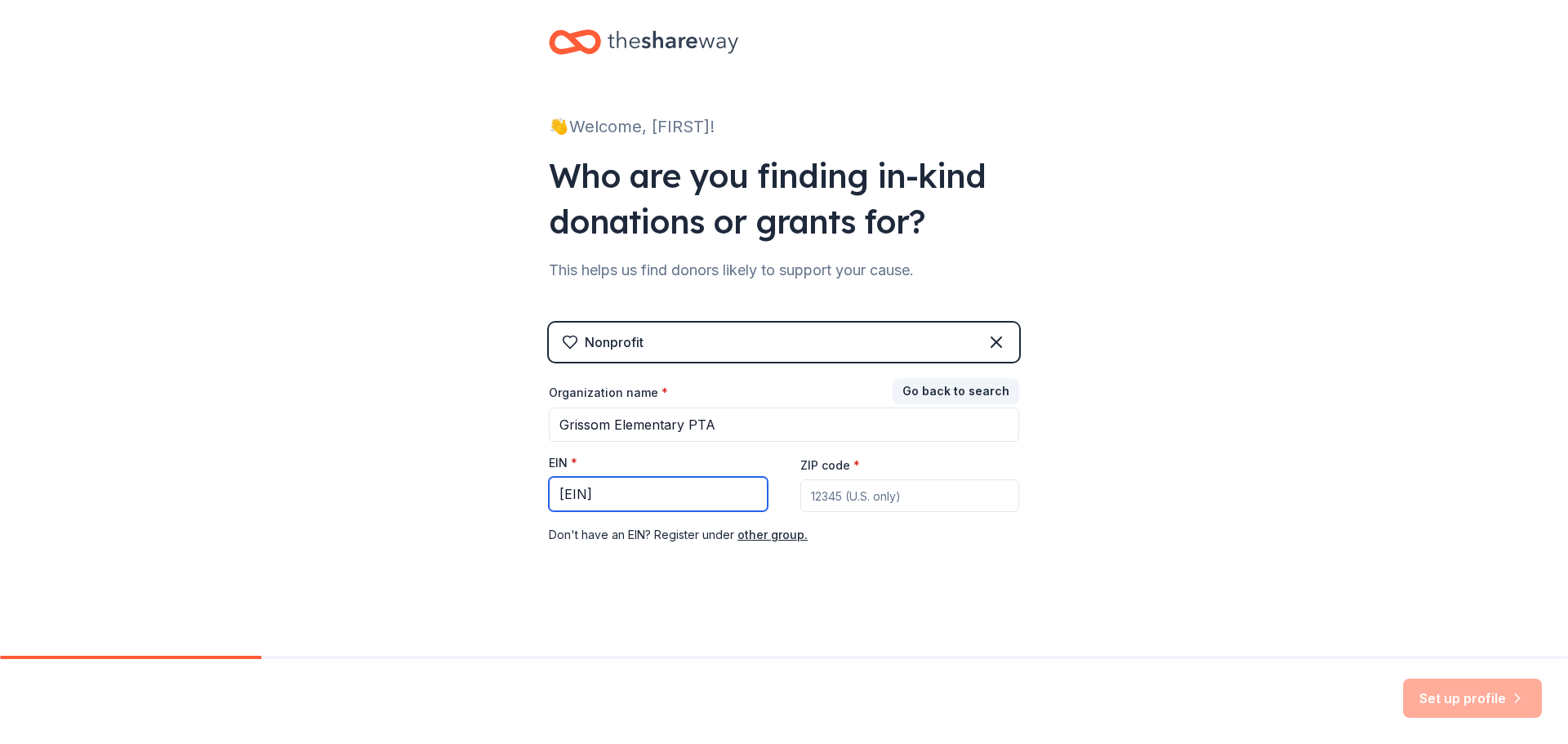 type on "[EIN]" 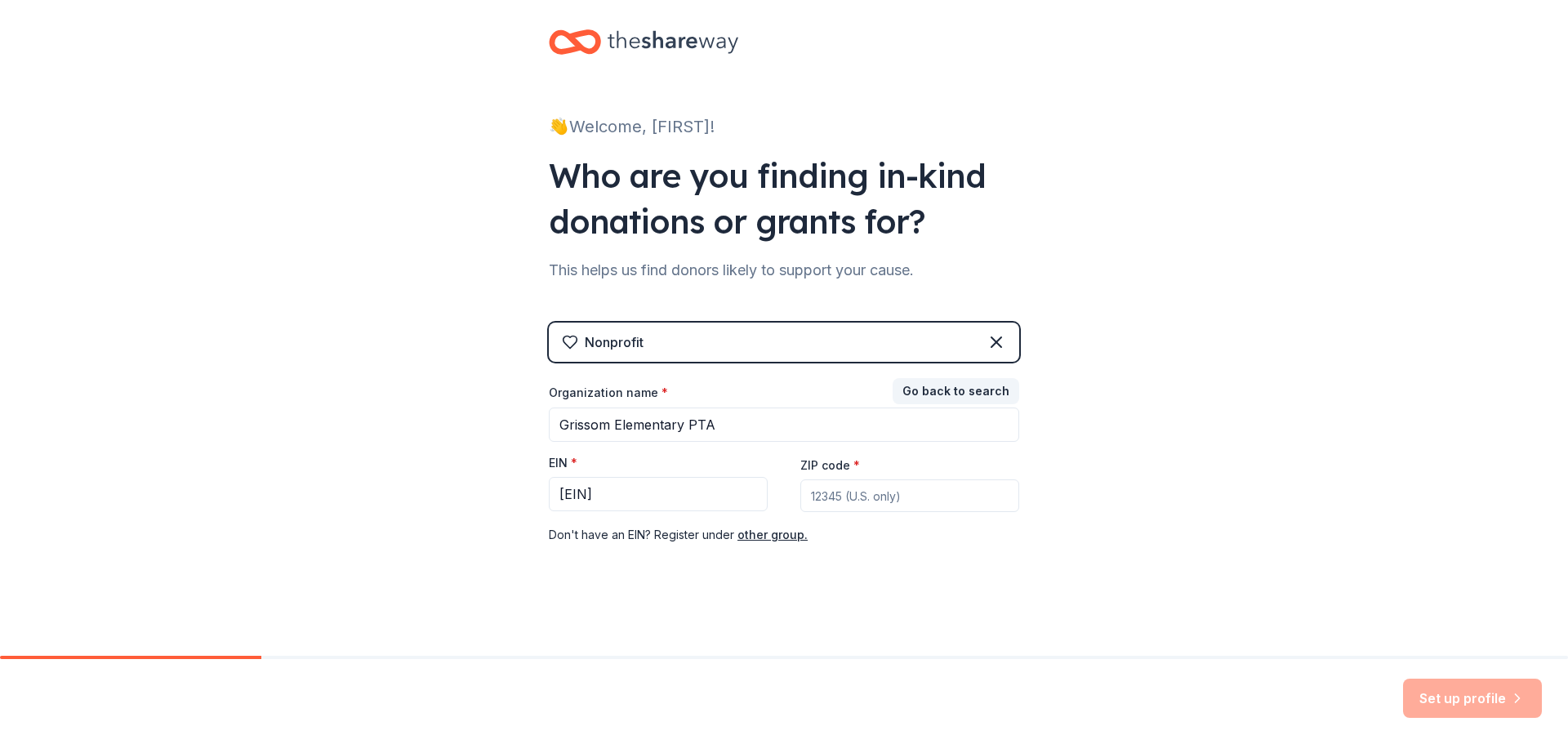 click on "ZIP code *" at bounding box center (910, 496) 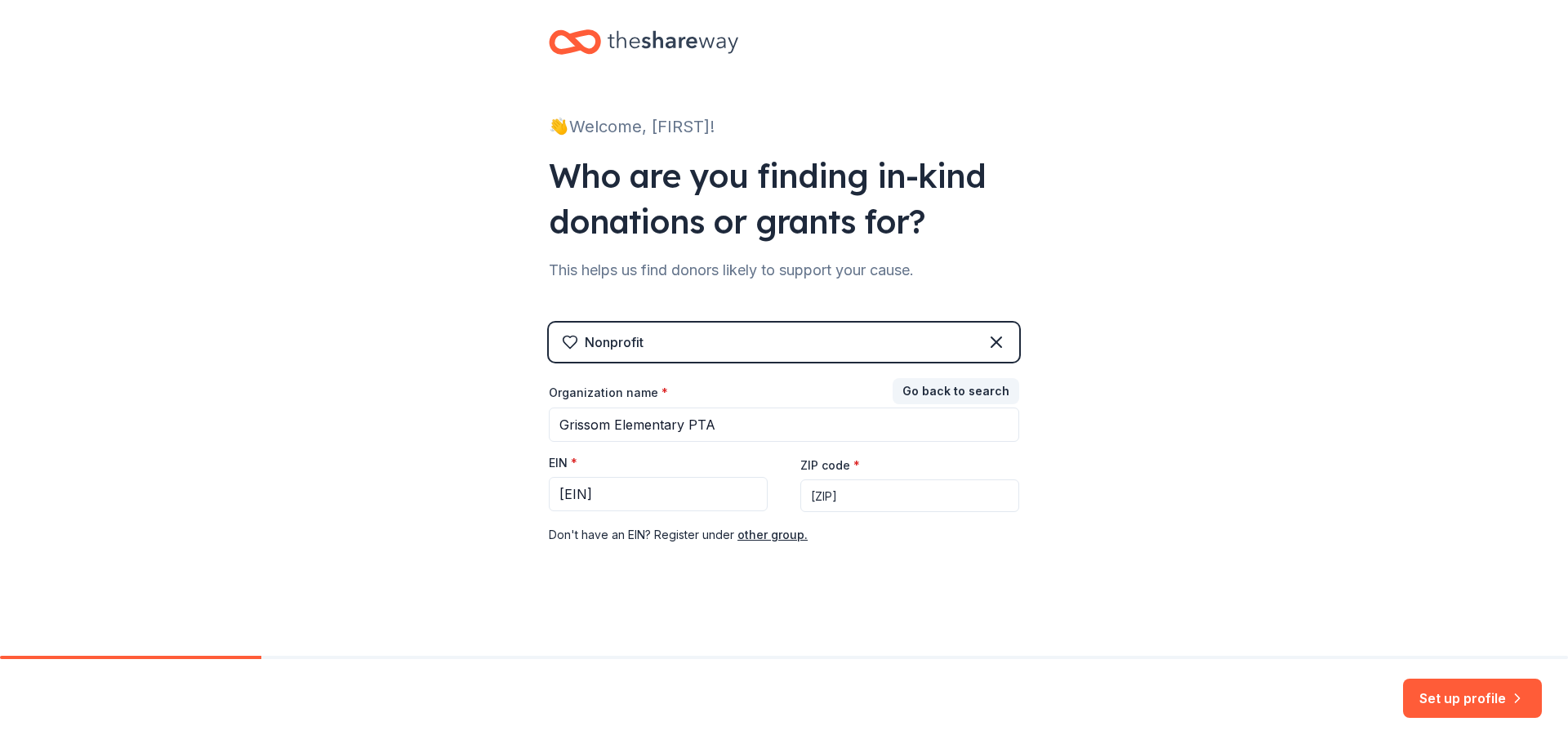 click on "[ZIP]" at bounding box center (910, 496) 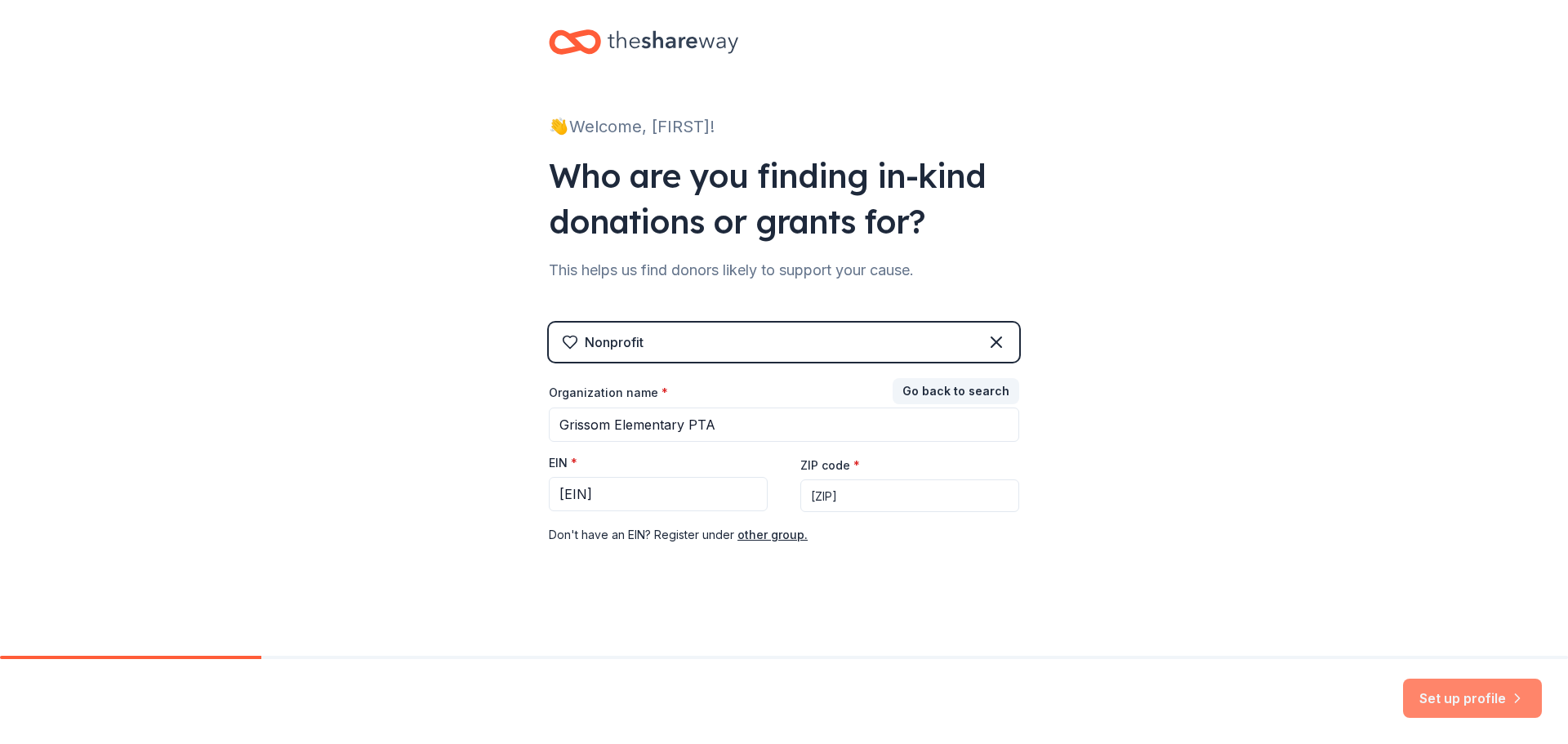 click on "Set up profile" at bounding box center (1472, 698) 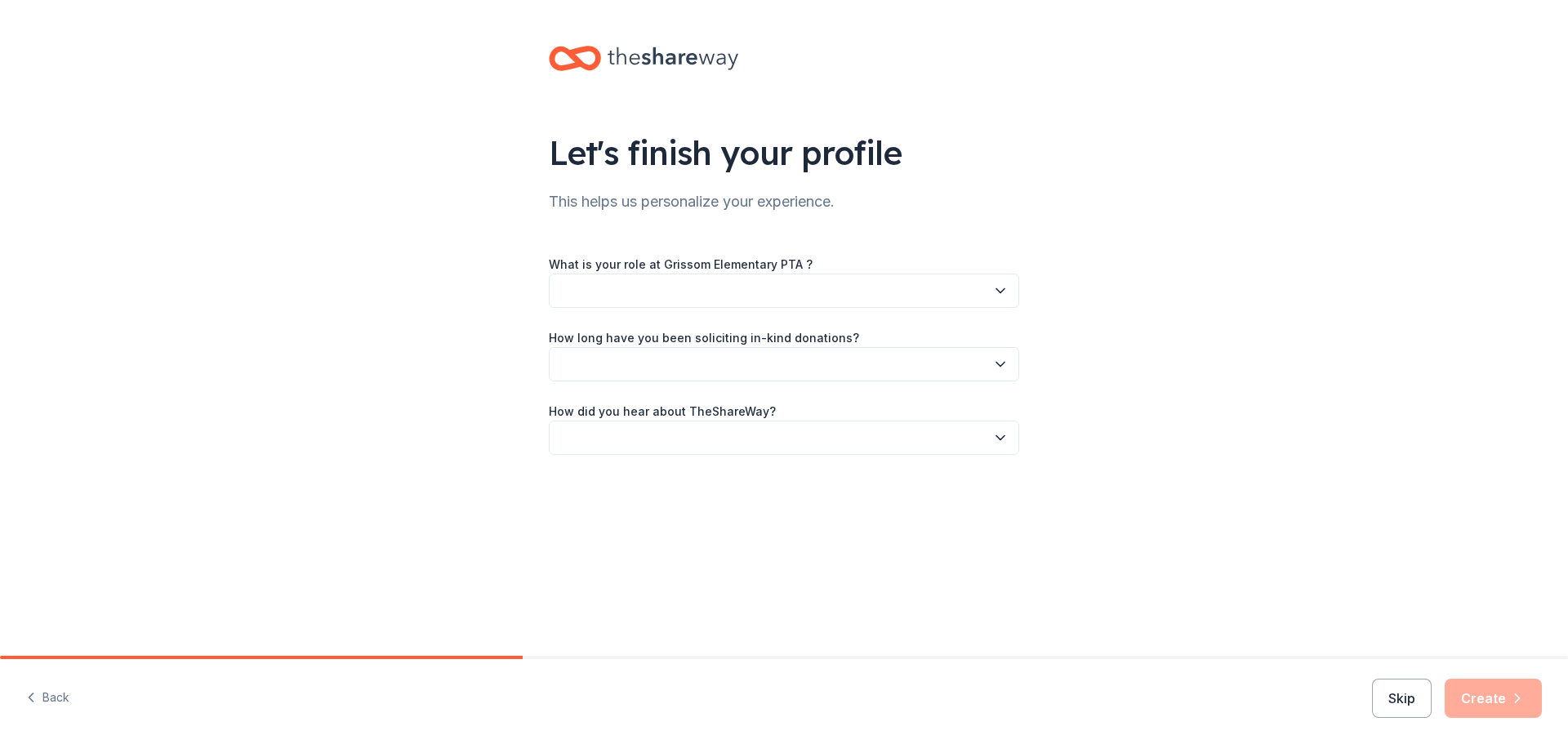 click at bounding box center [784, 291] 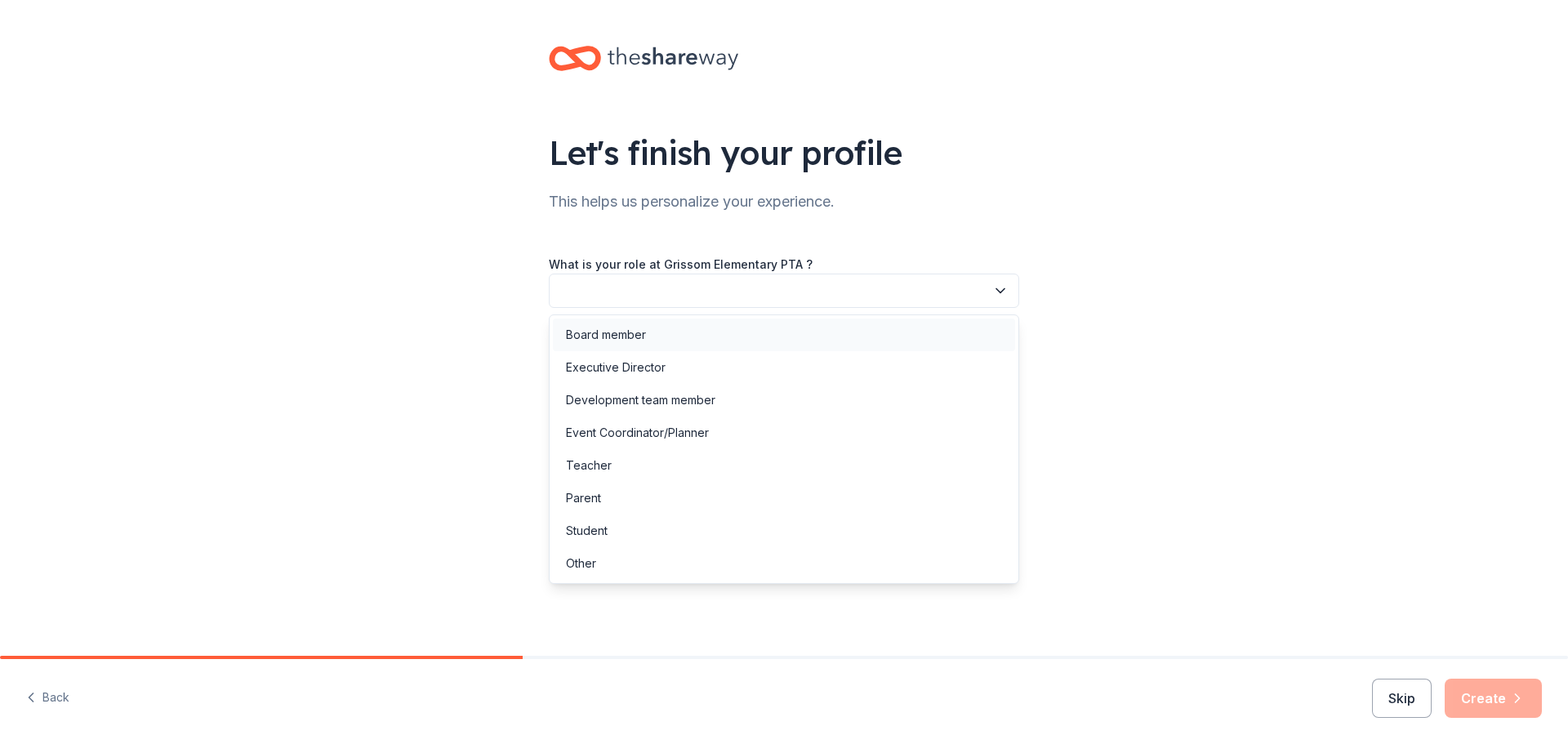 click on "Board member" at bounding box center (784, 335) 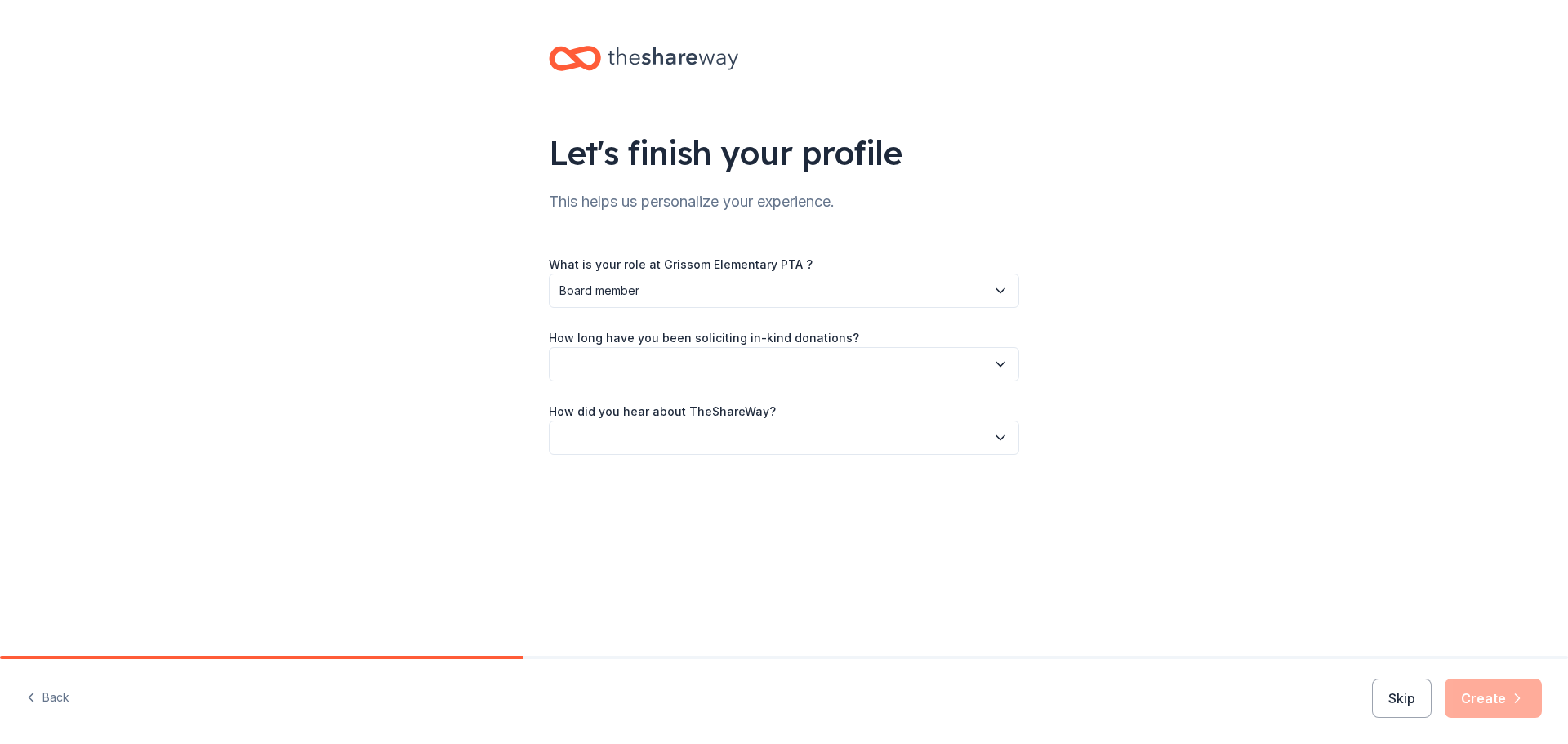 click at bounding box center (784, 364) 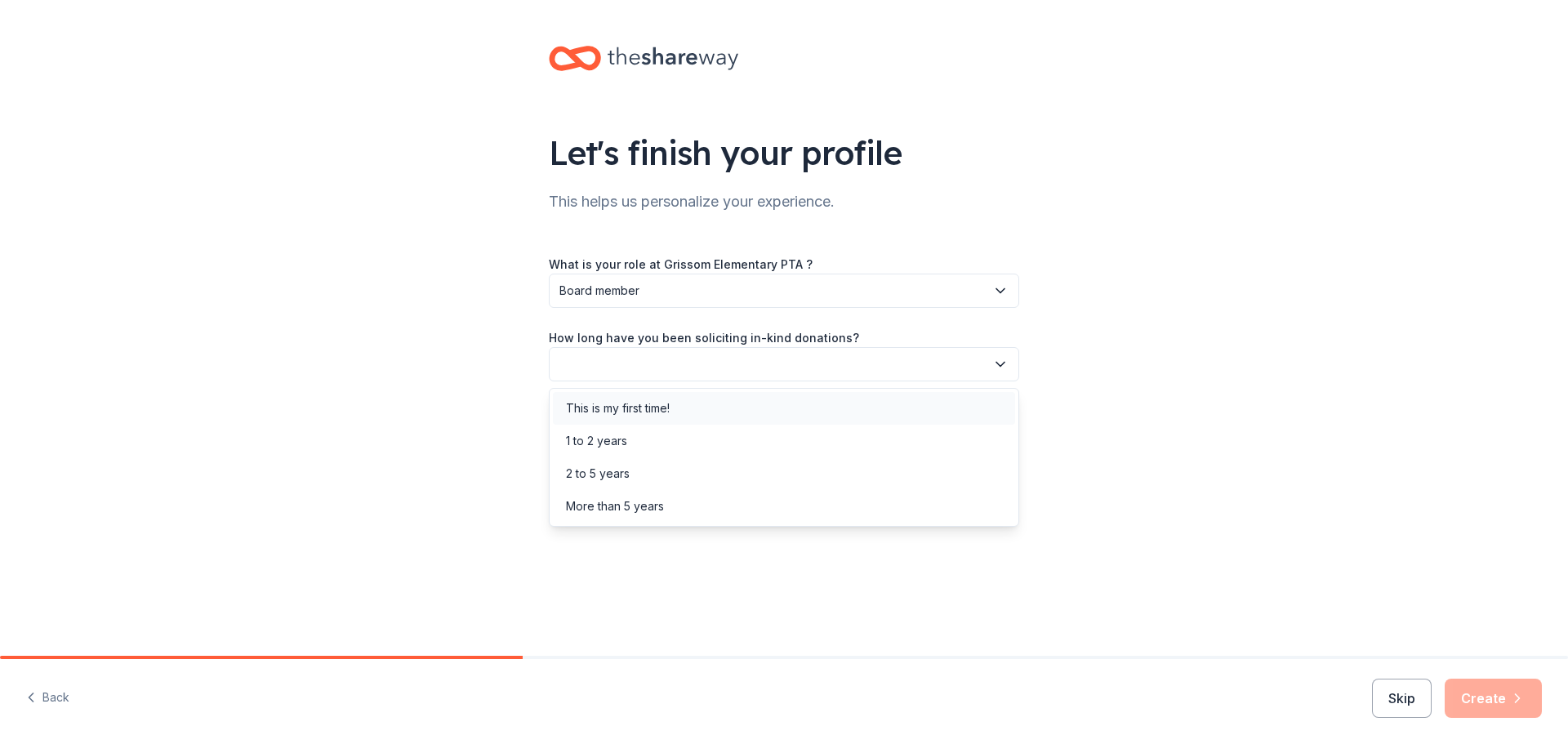 click on "This is my first time!" at bounding box center [784, 408] 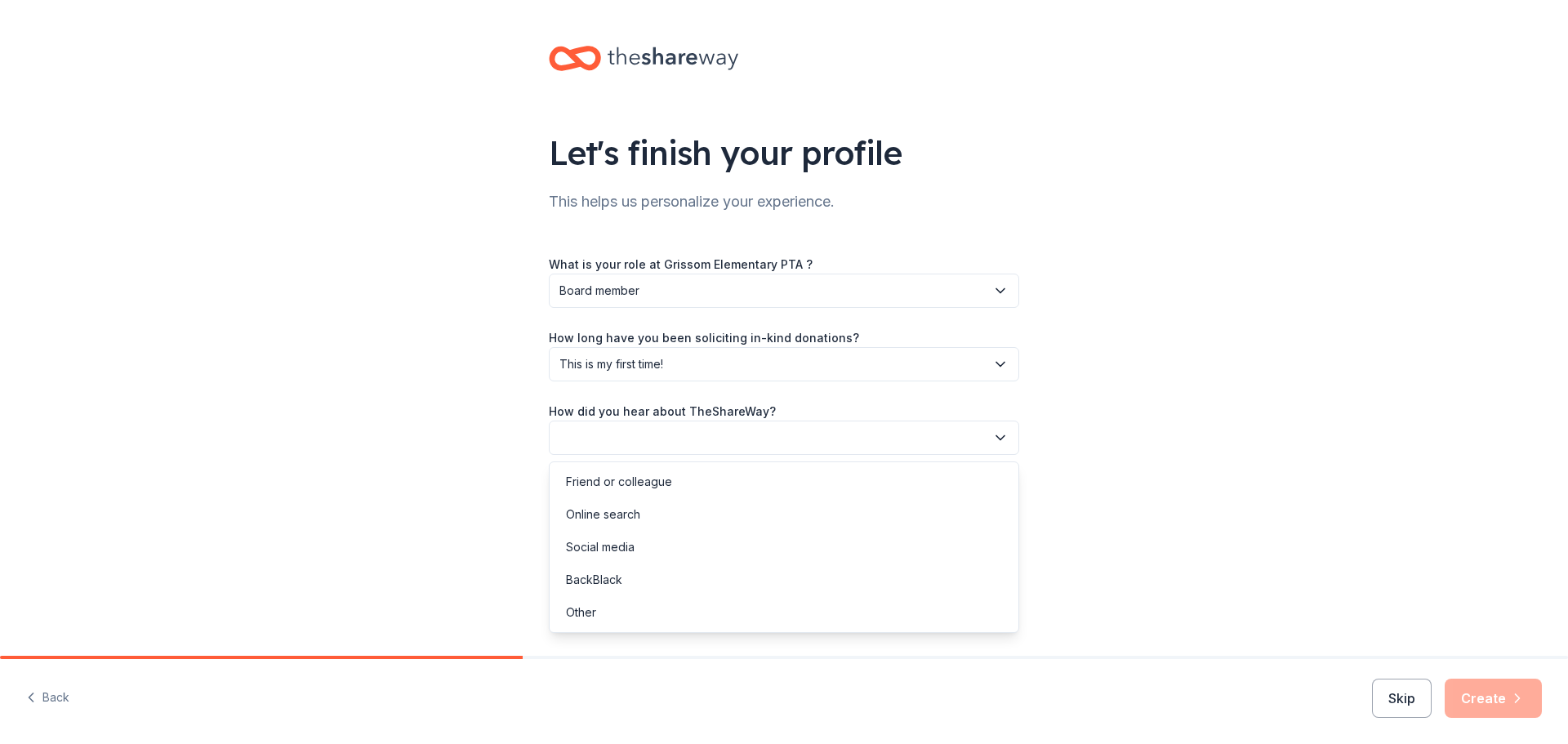 click at bounding box center [784, 438] 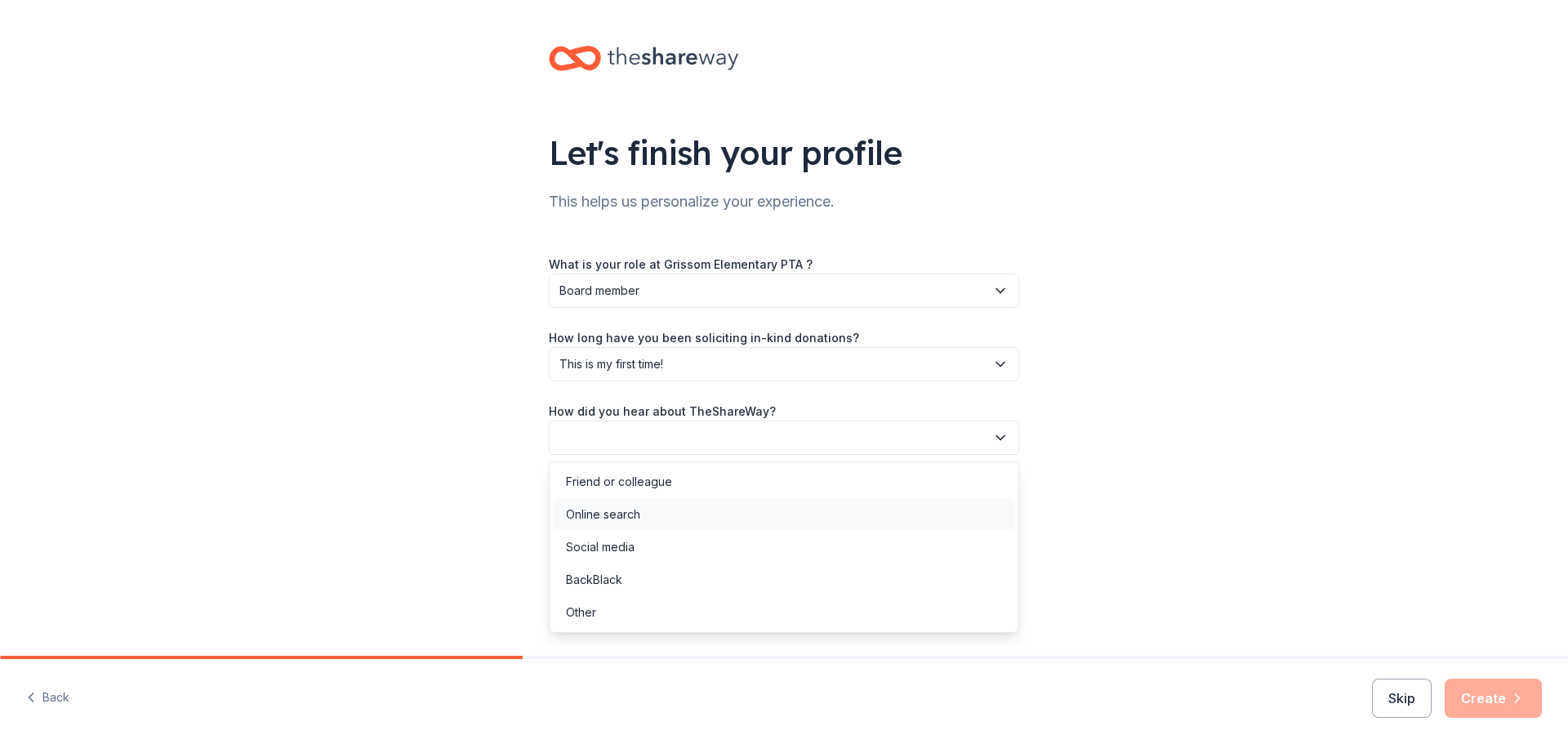 click on "Online search" at bounding box center (603, 515) 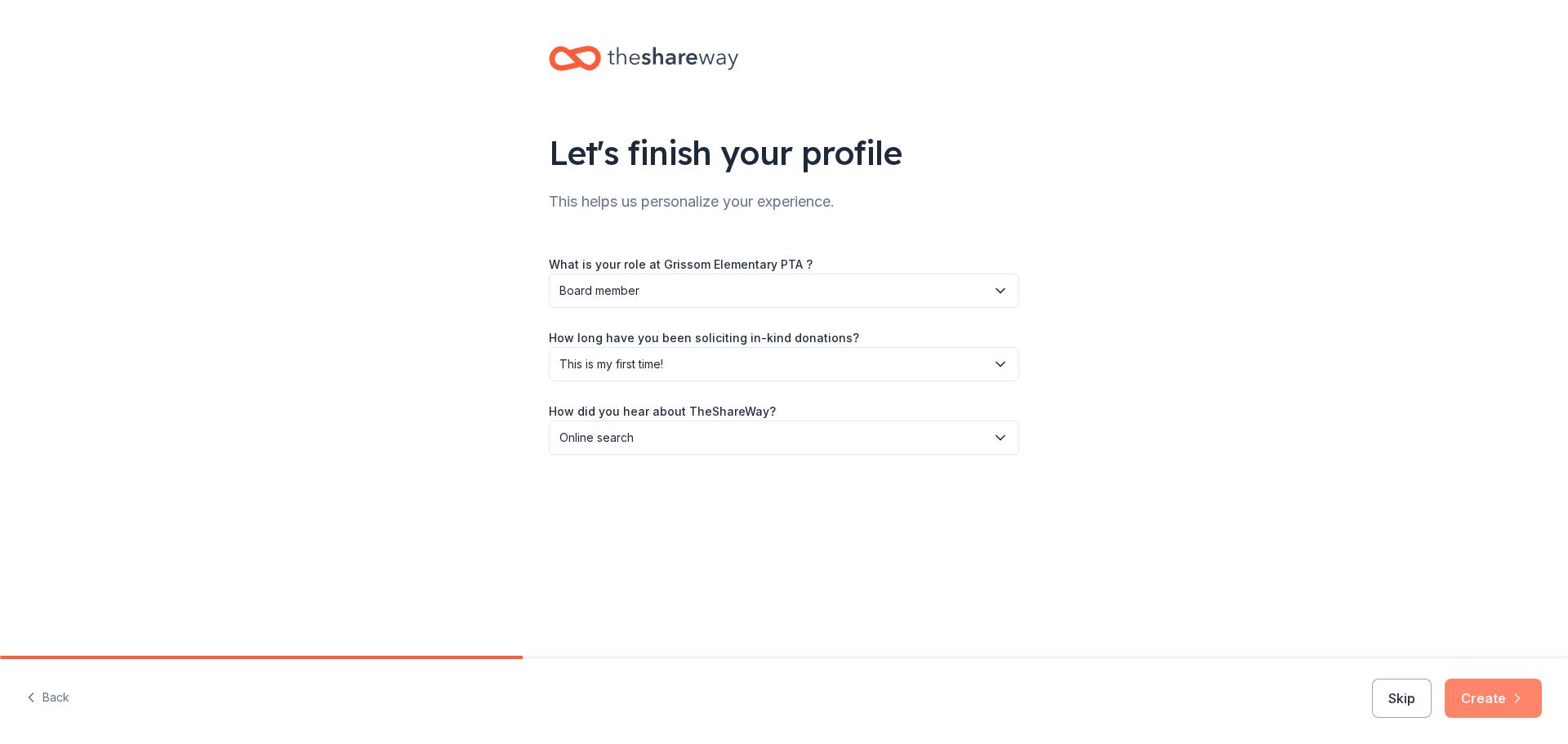 click on "Create" at bounding box center [1493, 698] 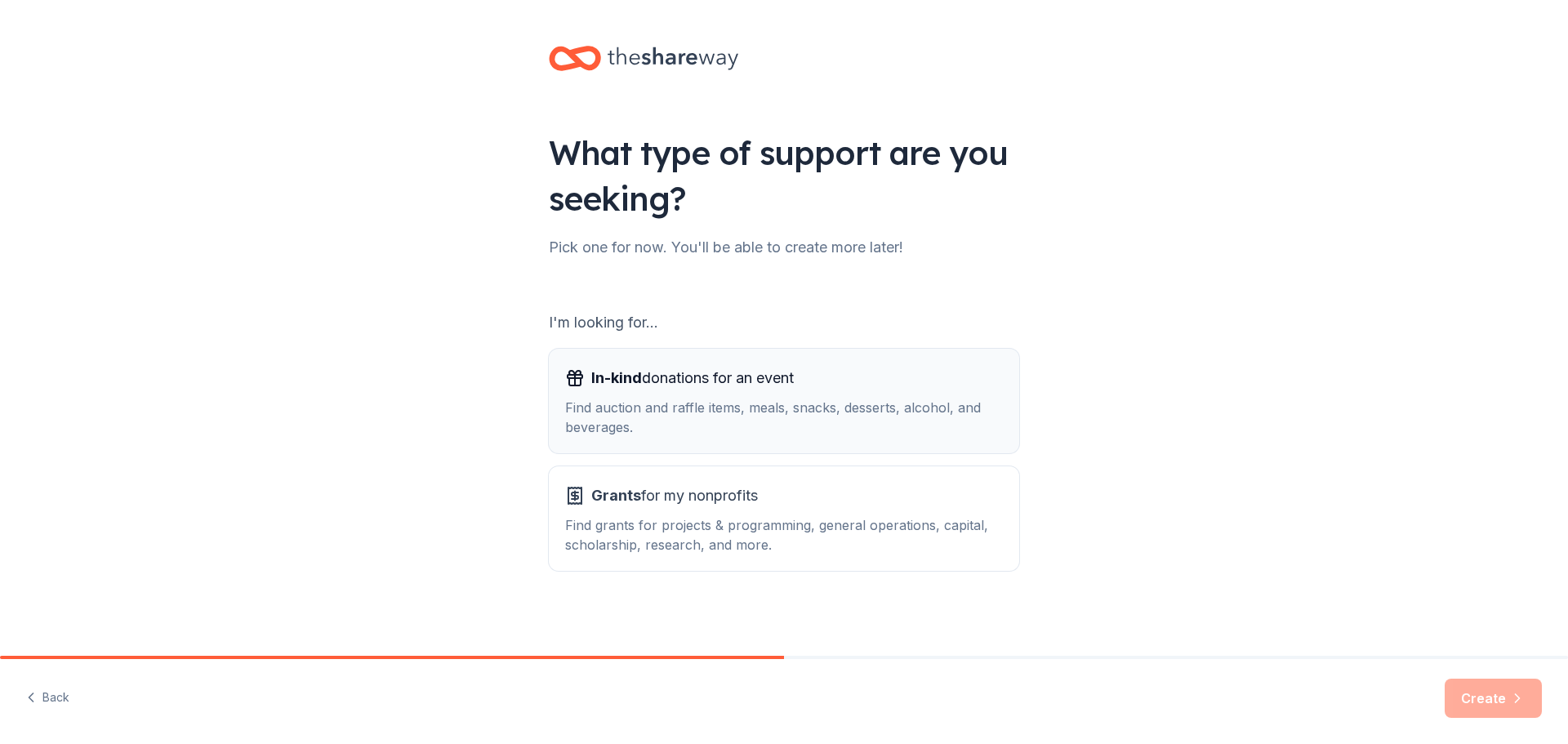 click on "Find auction and raffle items, meals, snacks, desserts, alcohol, and beverages." at bounding box center (784, 417) 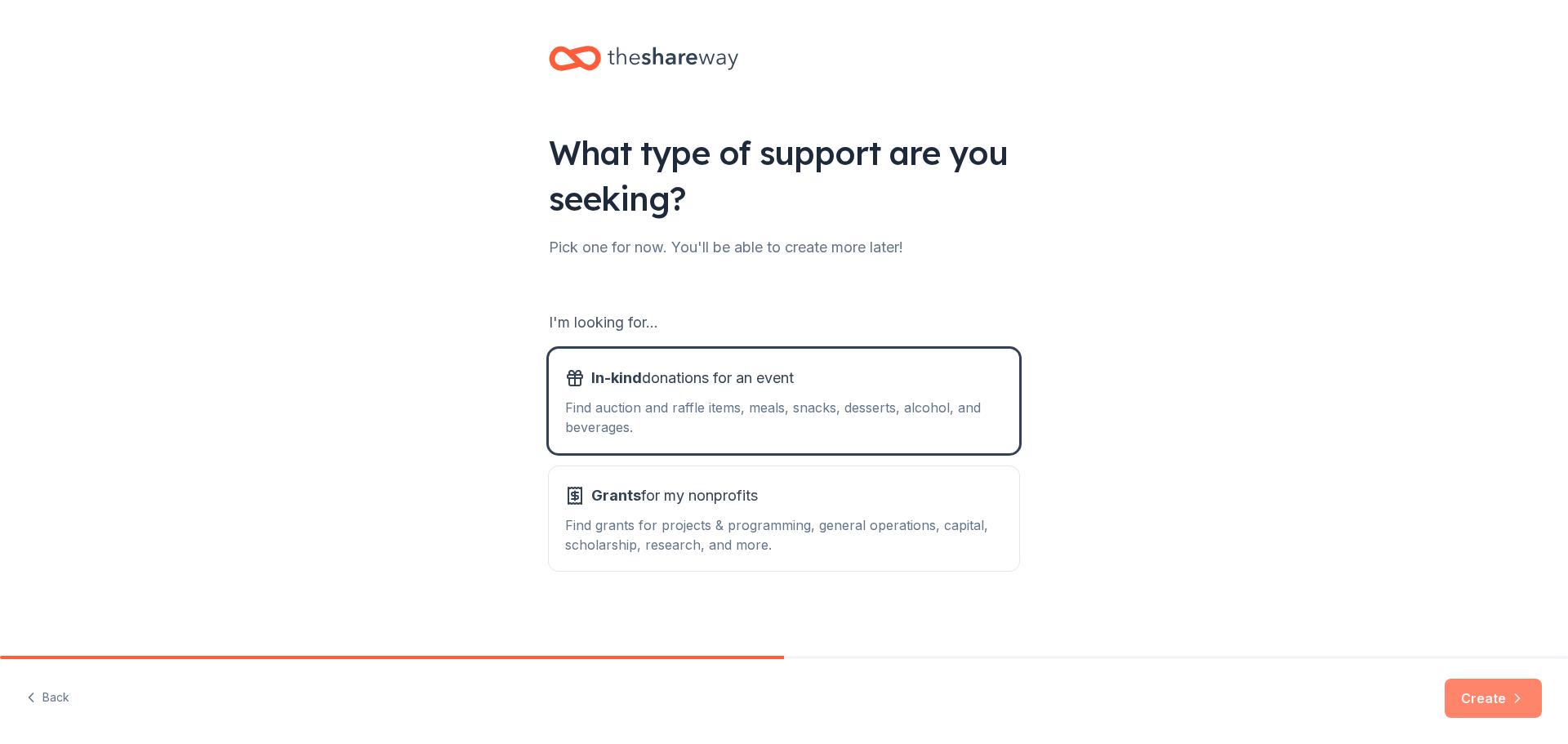 click on "Create" at bounding box center (1493, 698) 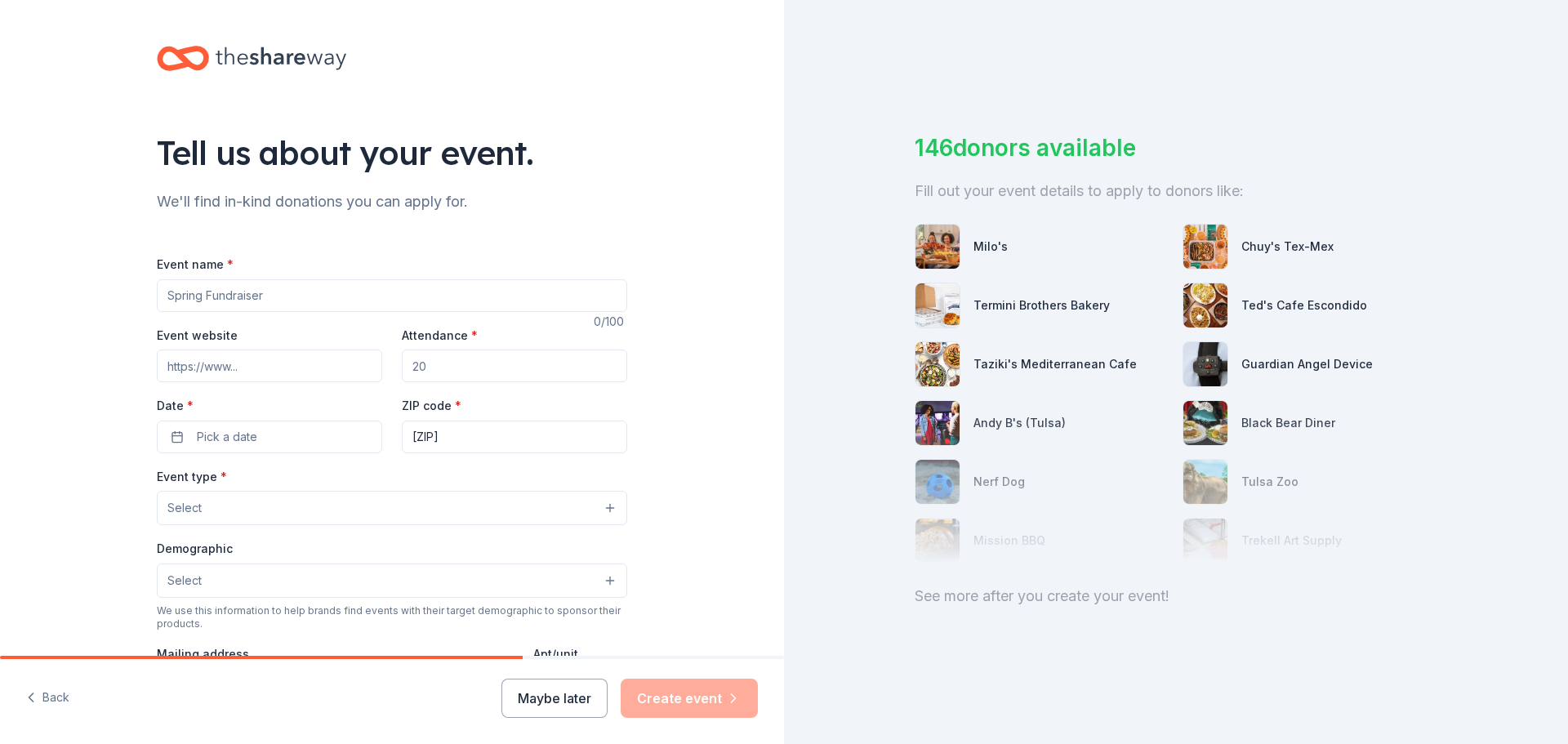 click on "Event name *" at bounding box center [392, 296] 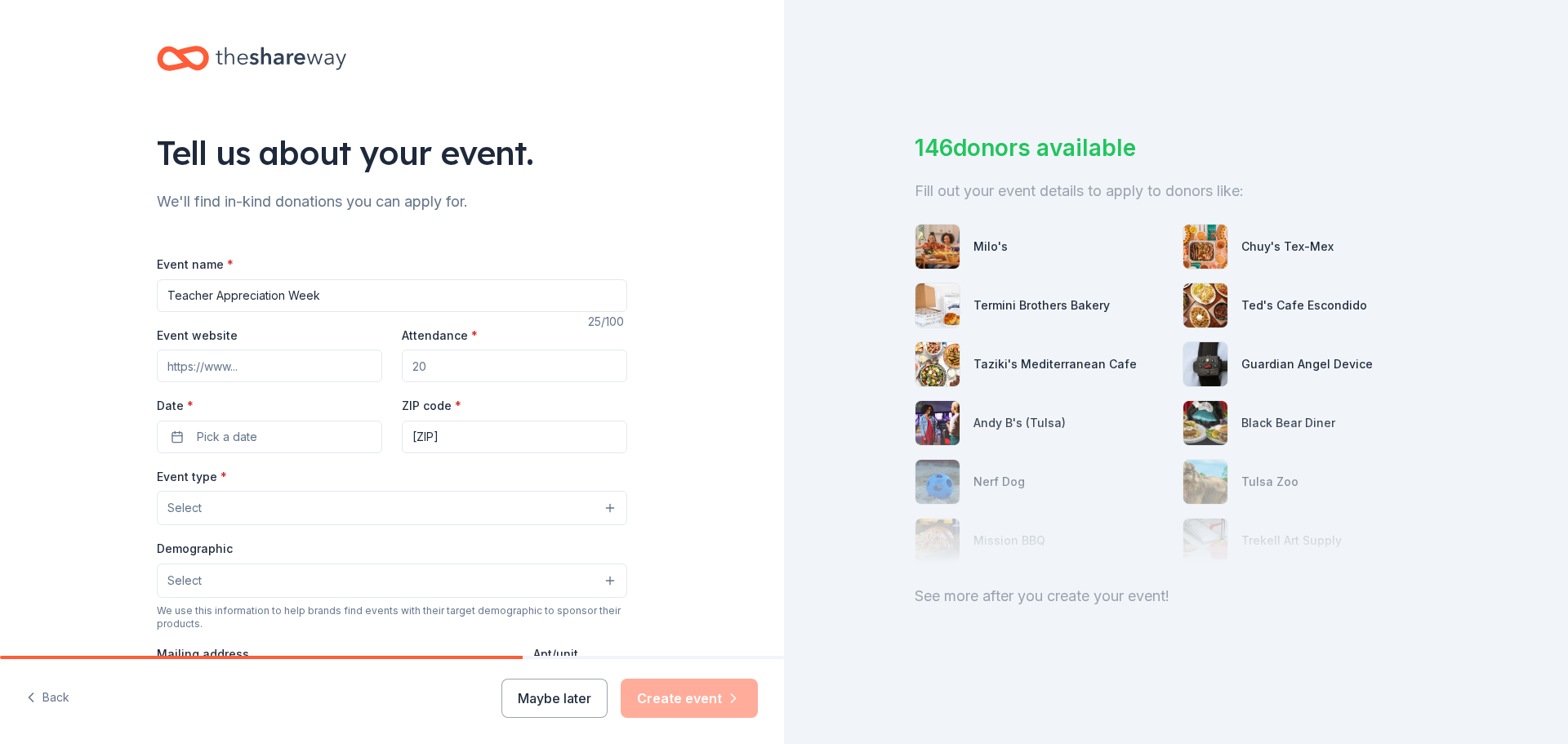type on "Teacher Appreciation Week" 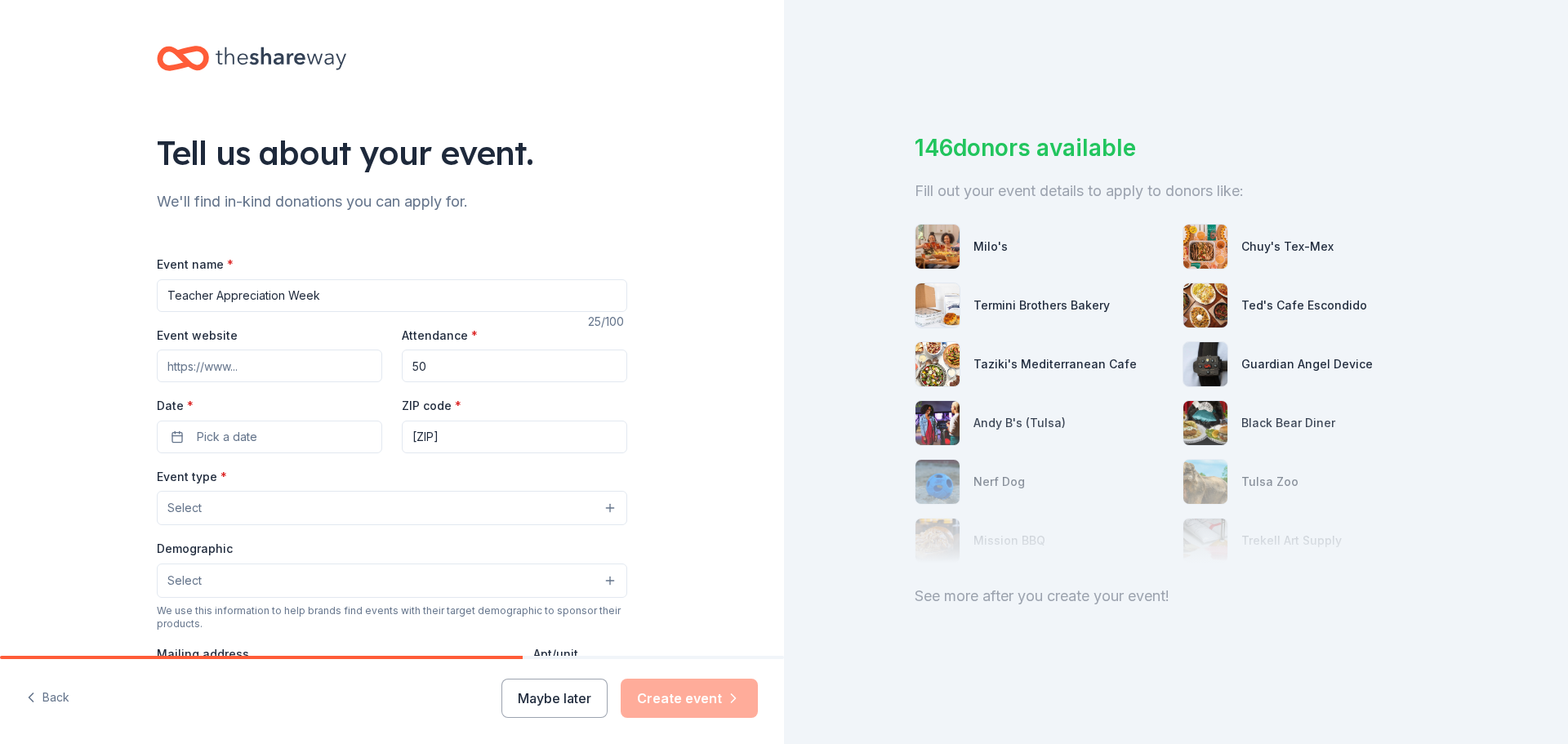 type on "50" 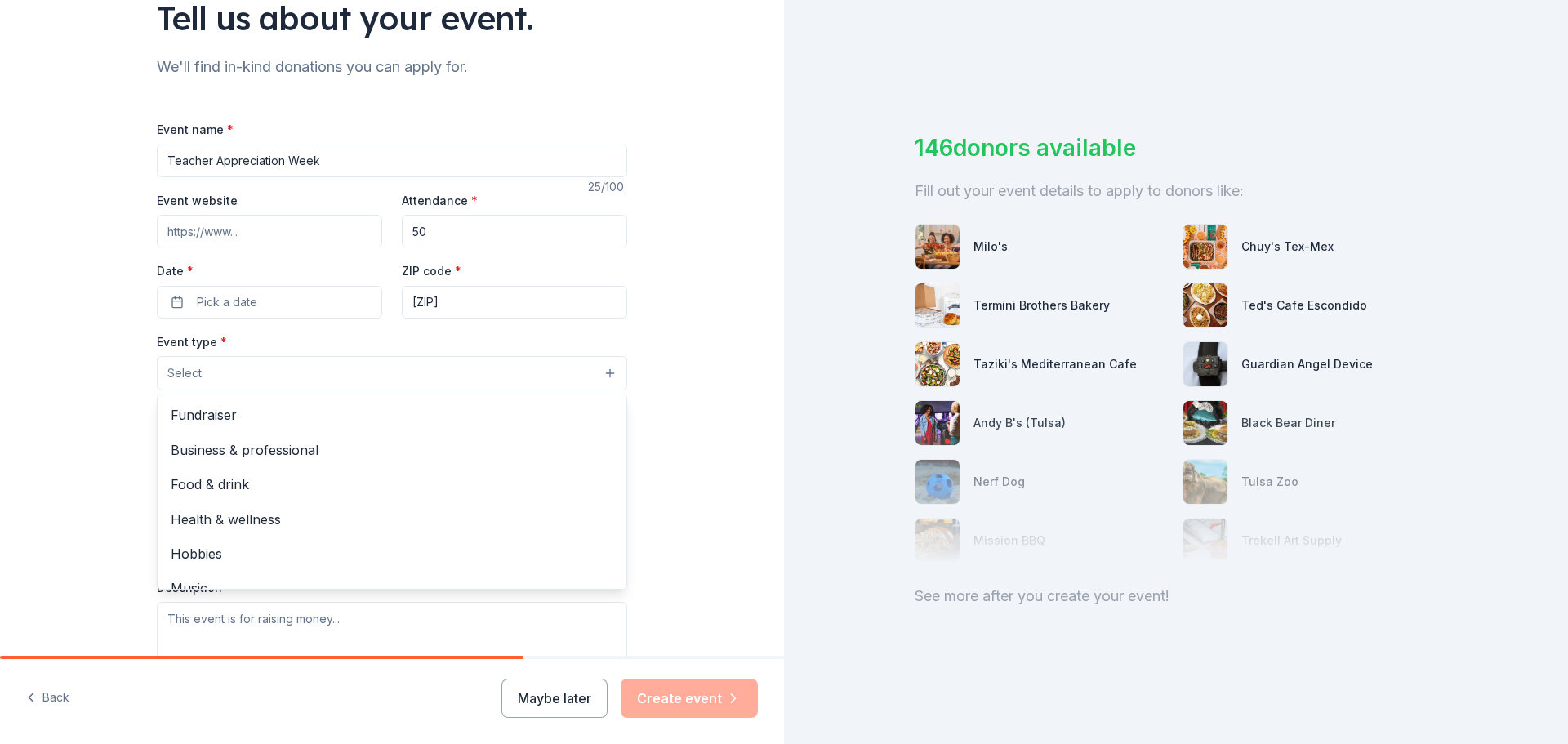 scroll, scrollTop: 163, scrollLeft: 0, axis: vertical 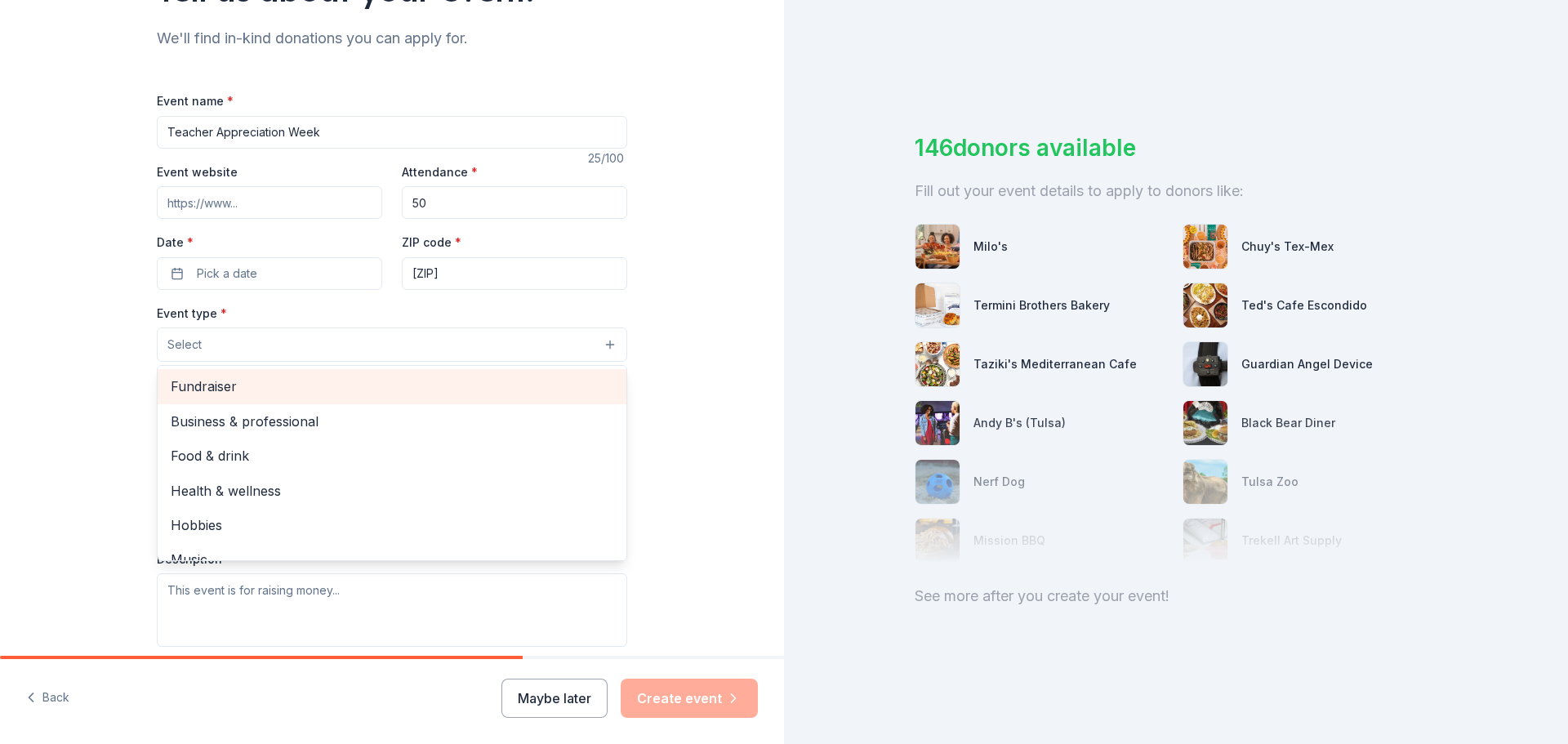 click on "Fundraiser" at bounding box center (392, 386) 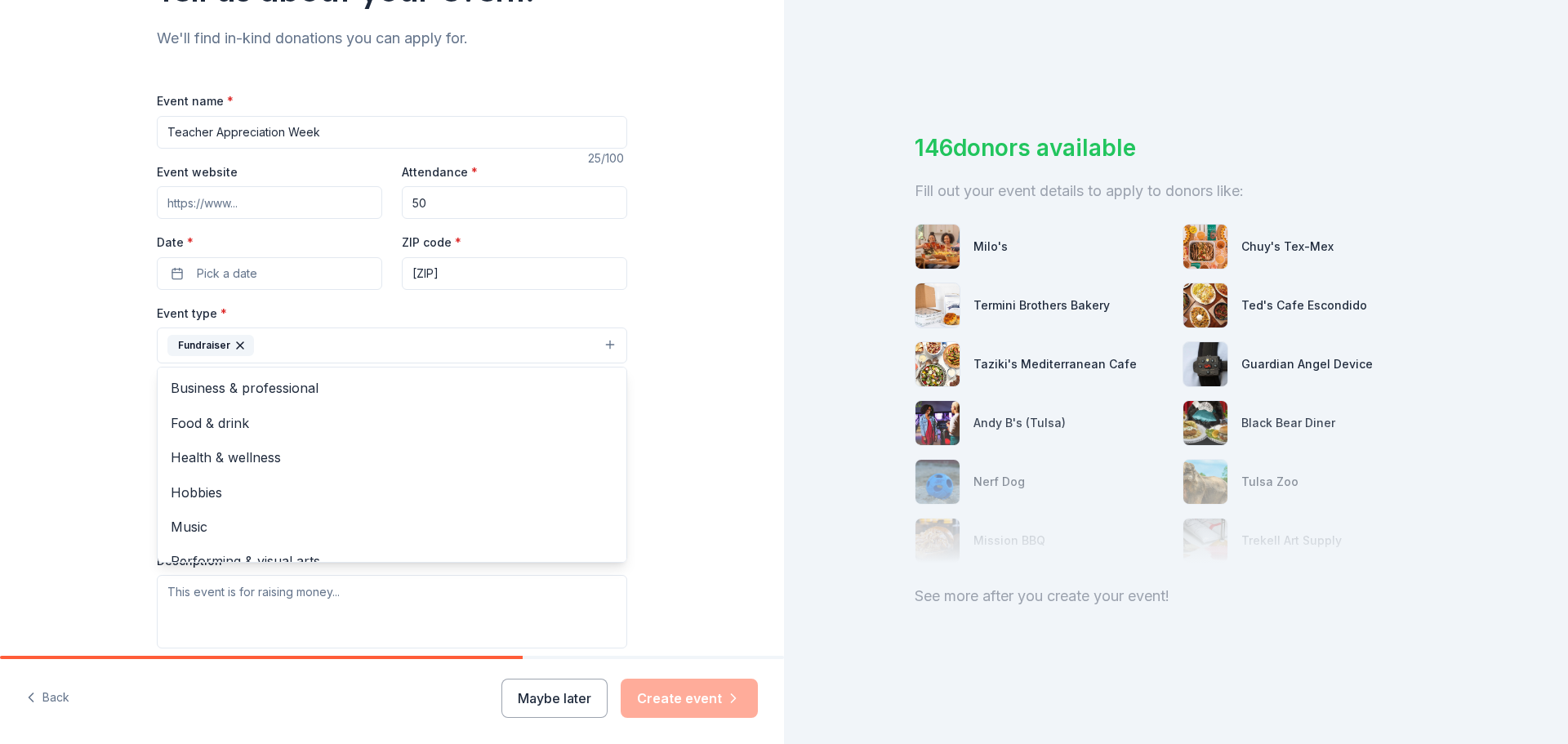 click on "Tell us about your event. We'll find in-kind donations you can apply for. Event name * Teacher Appreciation Week 25 /100 Event website Attendance * 50 Date * Pick a date ZIP code * [ZIP] Event type * Fundraiser Business & professional Food & drink Health & wellness Hobbies Music Performing & visual arts Demographic Select We use this information to help brands find events with their target demographic to sponsor their products. Mailing address Apt/unit Description What are you looking for? * Auction & raffle Meals Snacks Desserts Alcohol Beverages Send me reminders Email me reminders of donor application deadlines Recurring event" at bounding box center (392, 381) 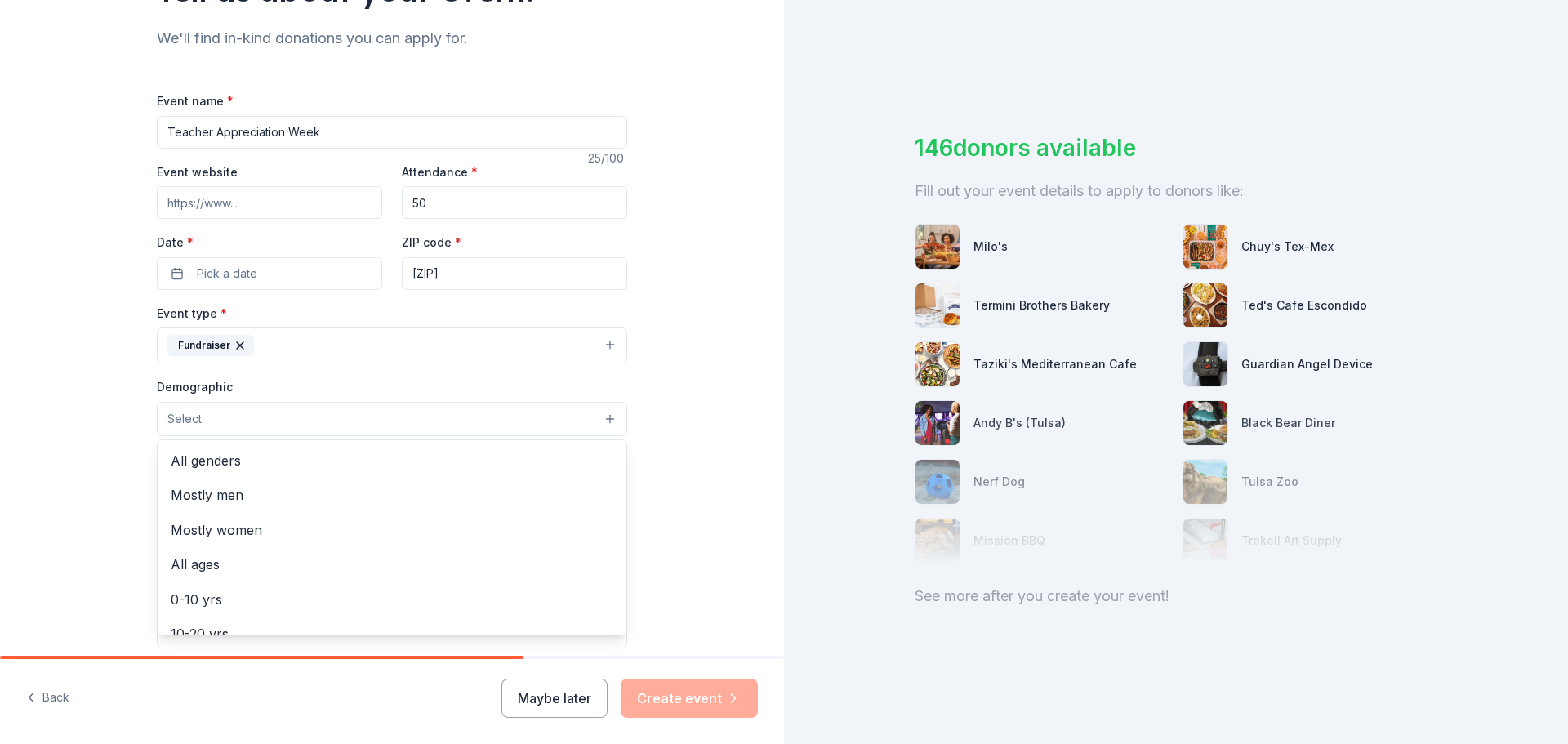 click on "Select" at bounding box center (392, 419) 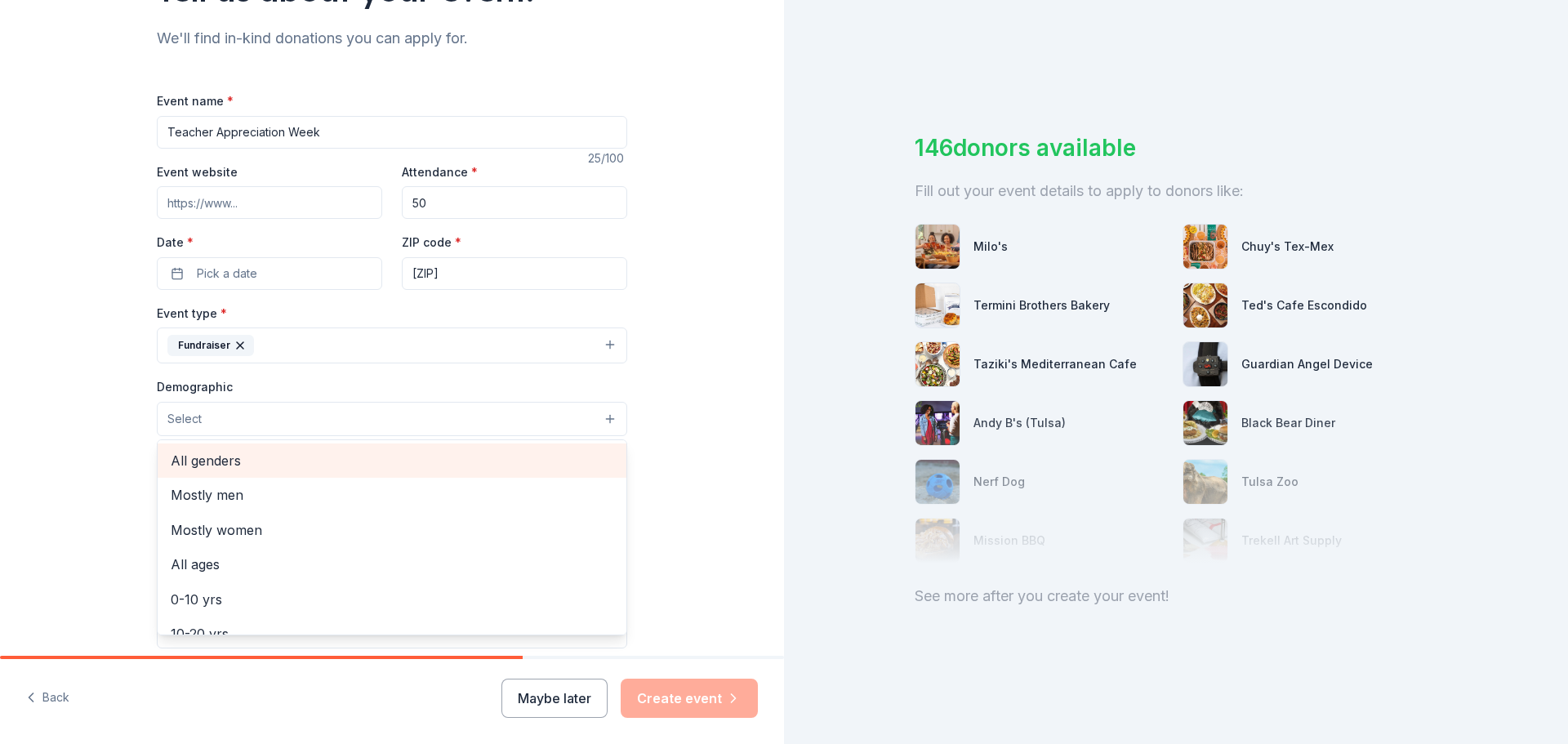 click on "All genders" at bounding box center (392, 461) 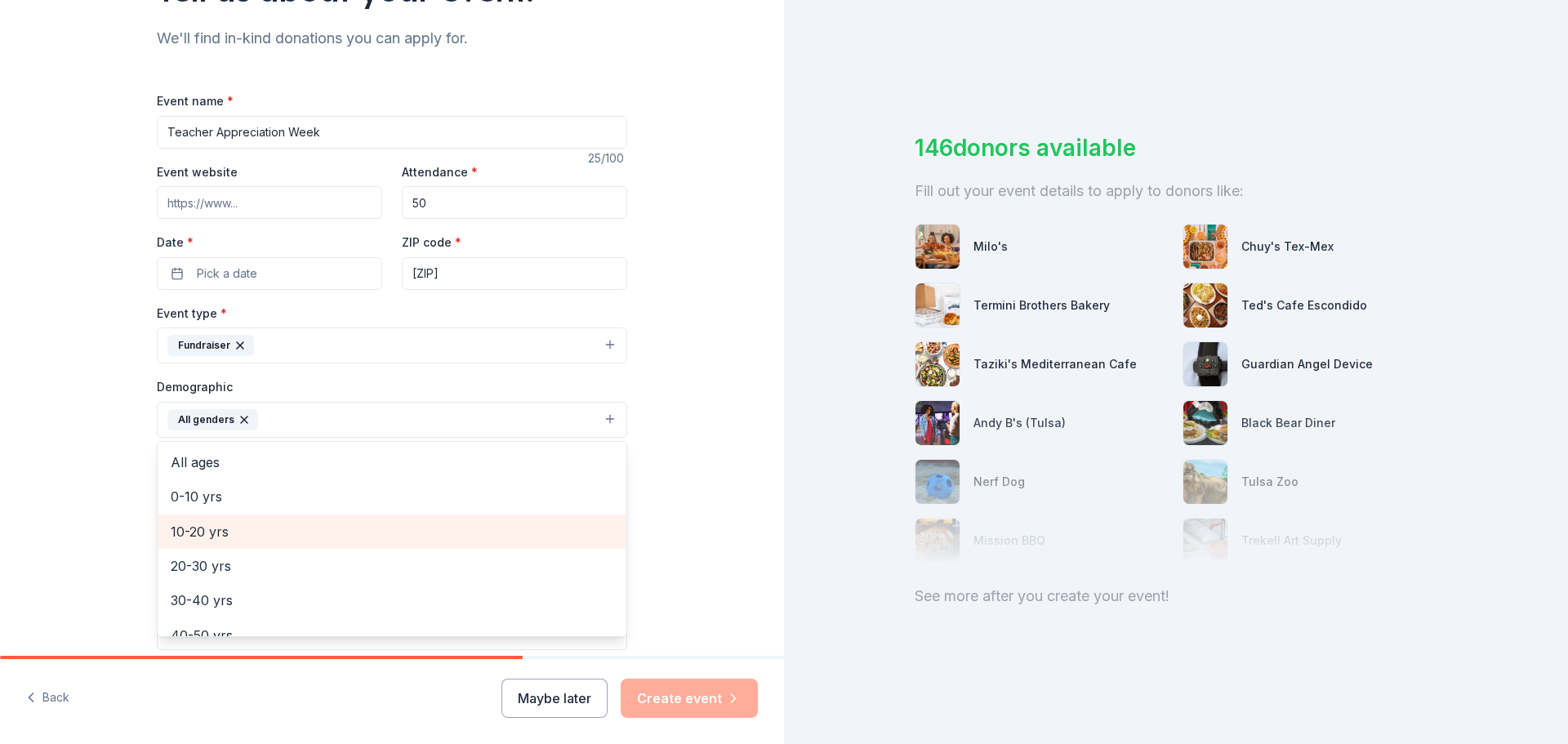 scroll, scrollTop: 228, scrollLeft: 0, axis: vertical 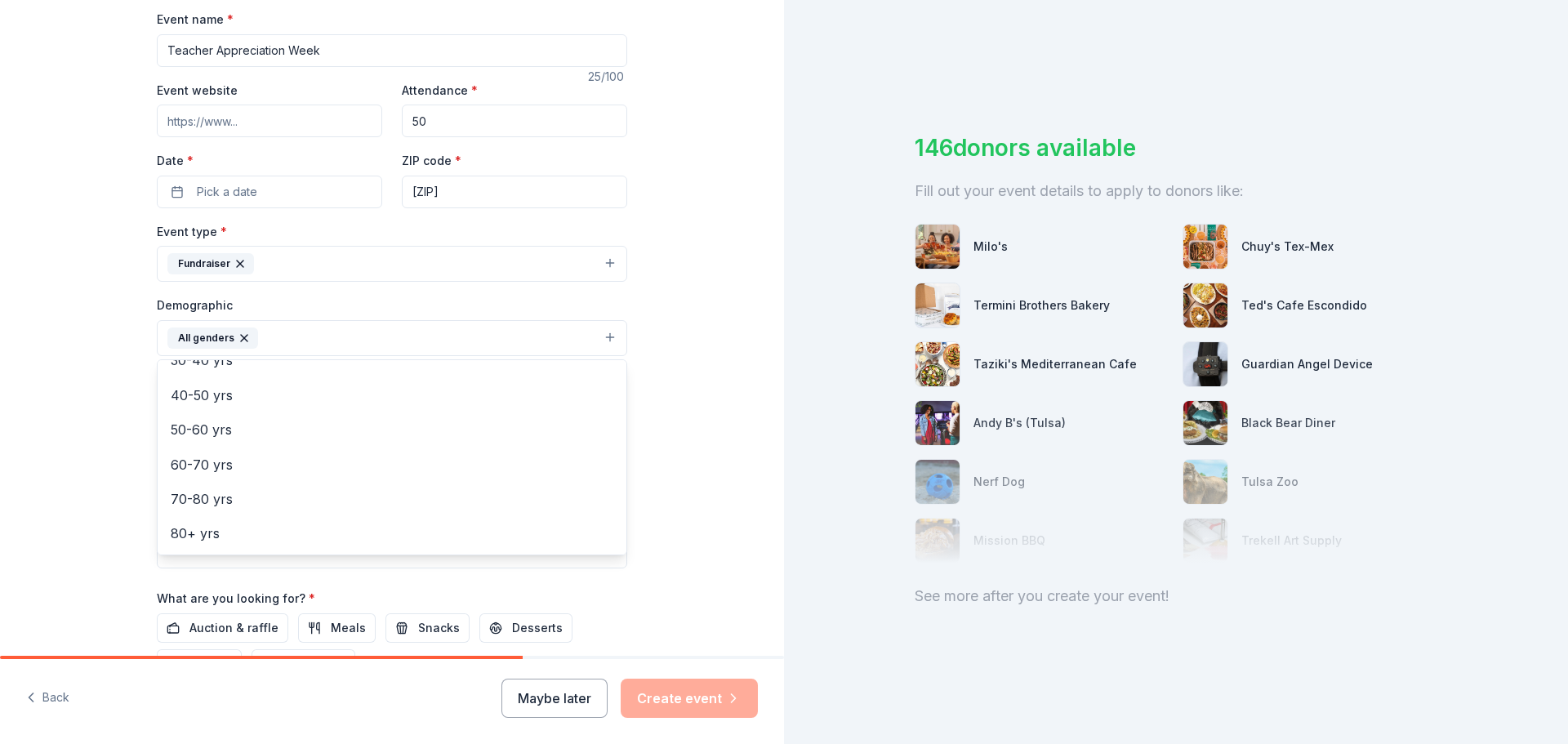 click on "Tell us about your event. We'll find in-kind donations you can apply for. Event name * Teacher Appreciation Week 25 /100 Event website Attendance * 50 Date * Pick a date ZIP code * [ZIP] Event type * Fundraiser Demographic All genders Mostly men Mostly women All ages 0-10 yrs 10-20 yrs 20-30 yrs 30-40 yrs 40-50 yrs 50-60 yrs 60-70 yrs 70-80 yrs 80+ yrs We use this information to help brands find events with their target demographic to sponsor their products. Mailing address Apt/unit Description What are you looking for? * Auction & raffle Meals Snacks Desserts Alcohol Beverages Send me reminders Email me reminders of donor application deadlines Recurring event Back Maybe later Create event 146  donors available Fill out your event details to apply to donors like: Milo's Chuy's Tex-Mex Termini Brothers Bakery Ted's Cafe Escondido Taziki's Mediterranean Cafe Guardian Angel Device Andy B's (Tulsa) Black Bear Diner Nerf Dog Tulsa Zoo Mission BBQ Trekell Art Supply See more after you create your event!" at bounding box center [784, 372] 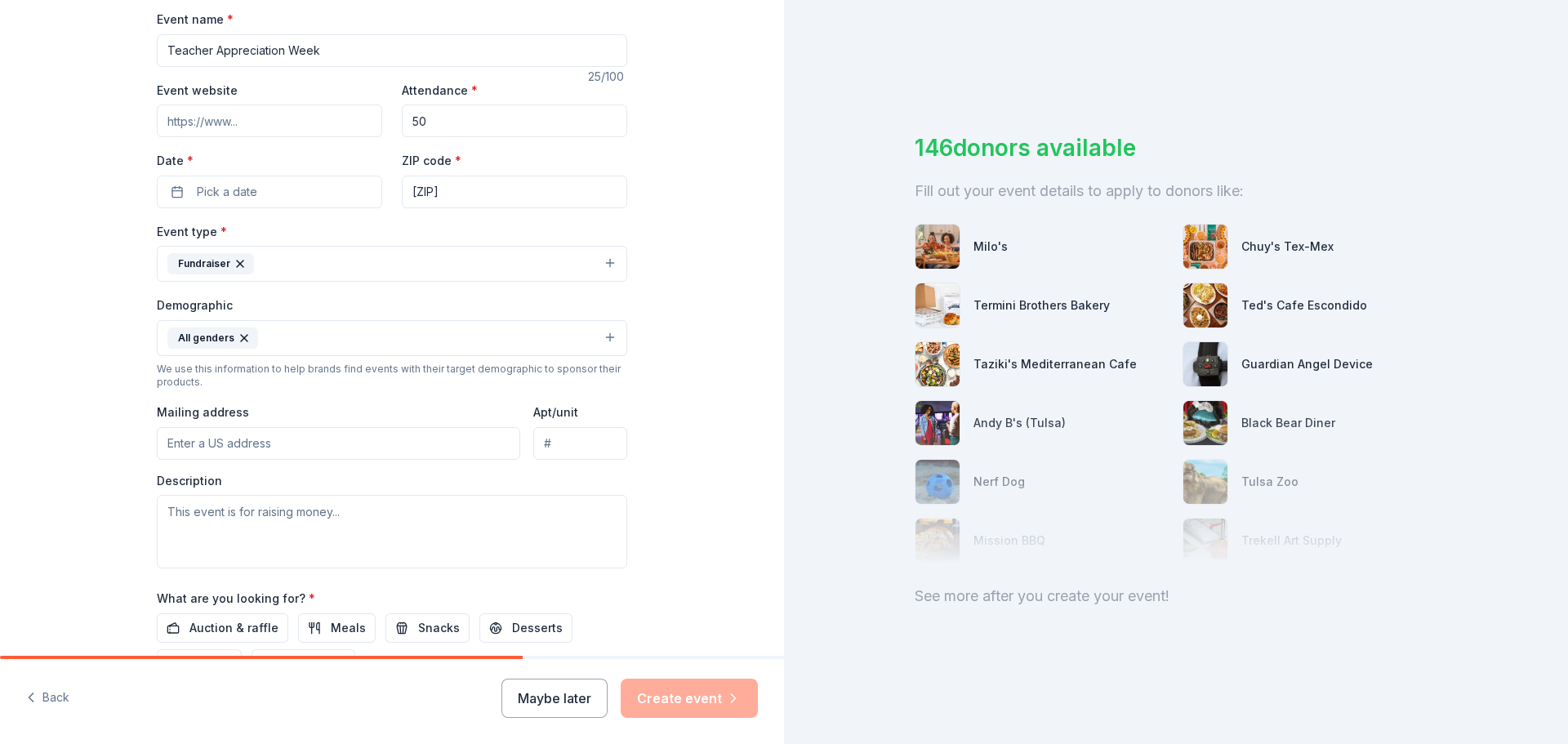 click on "Mailing address" at bounding box center [338, 443] 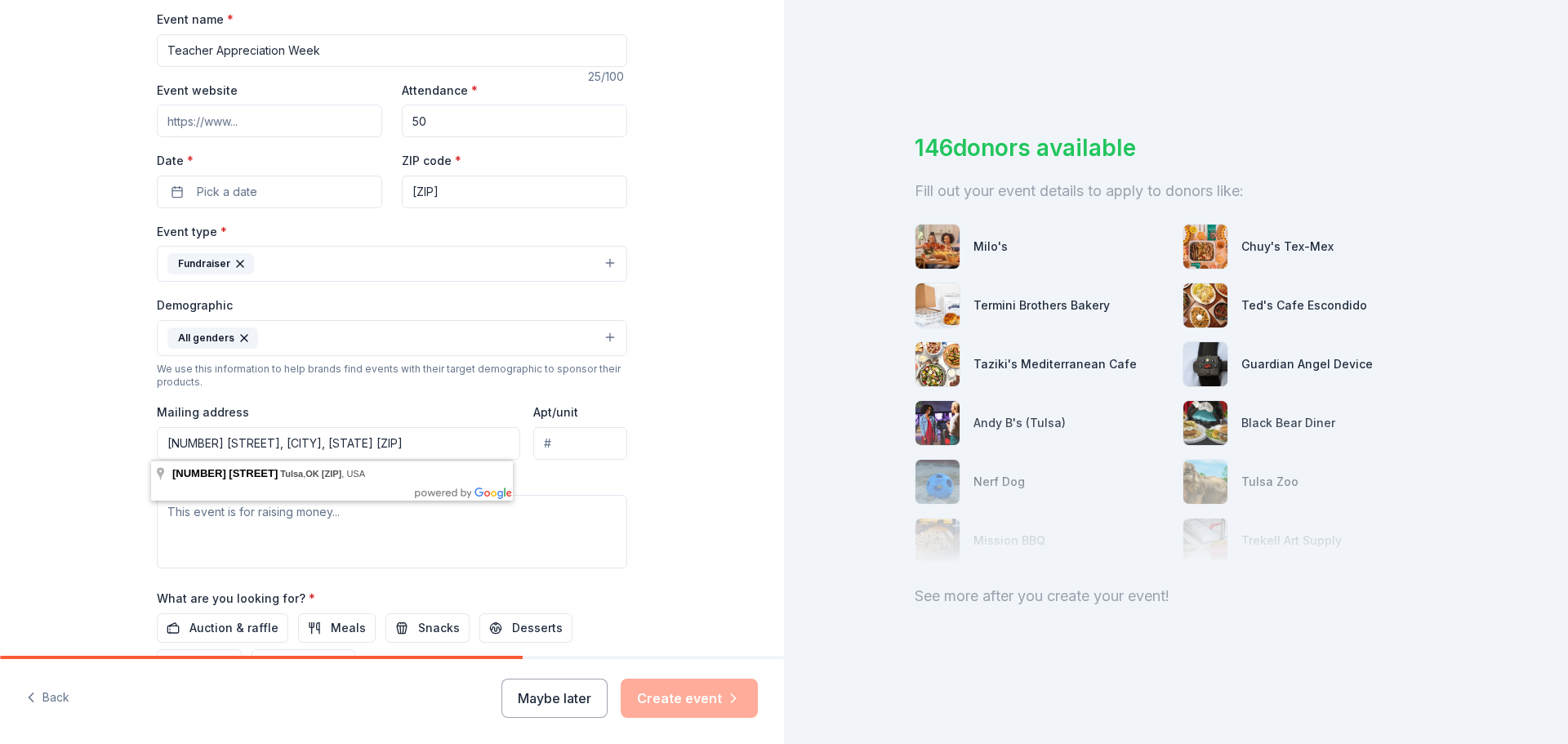 type on "[NUMBER] [STREET], [CITY], [STATE] [ZIP]" 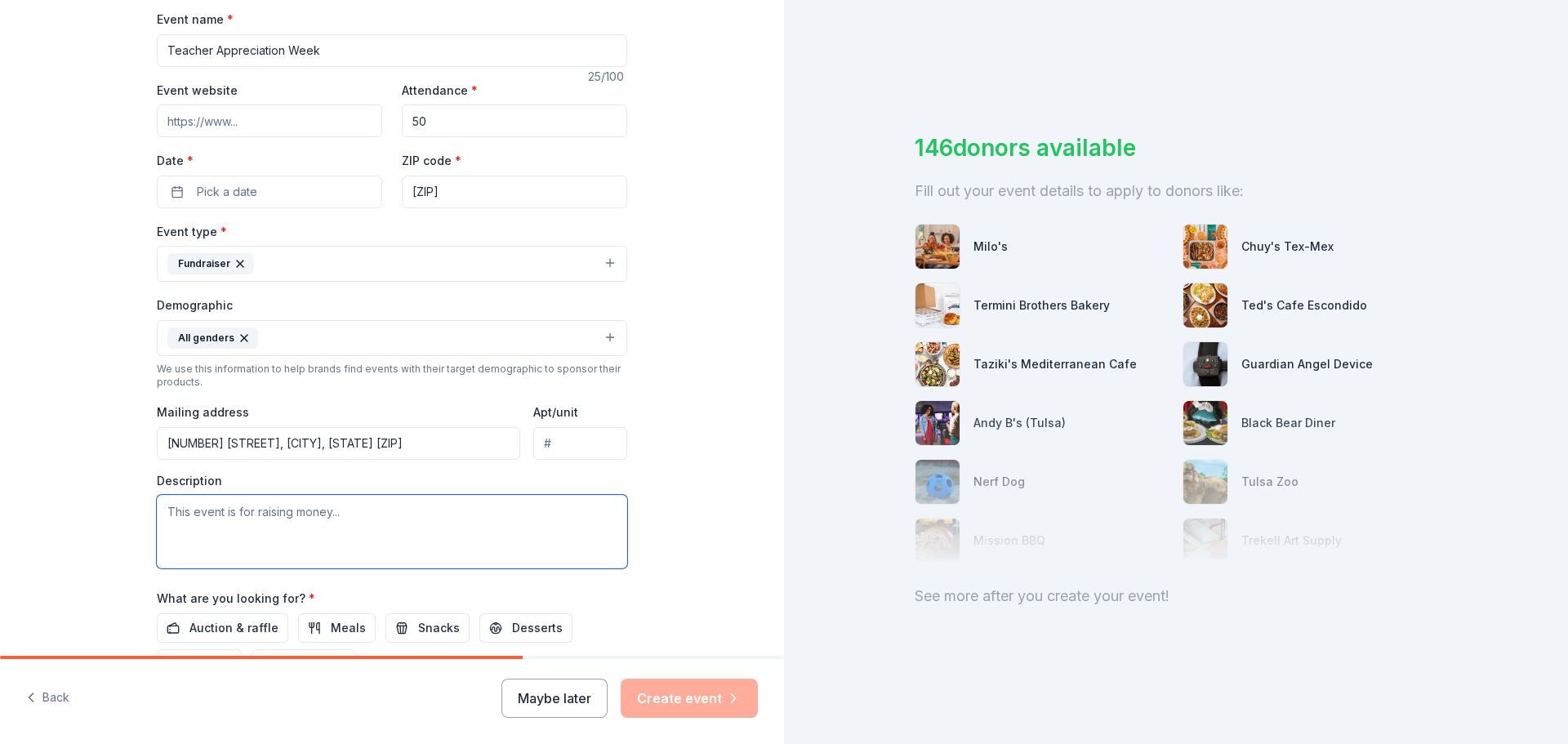 click at bounding box center (392, 532) 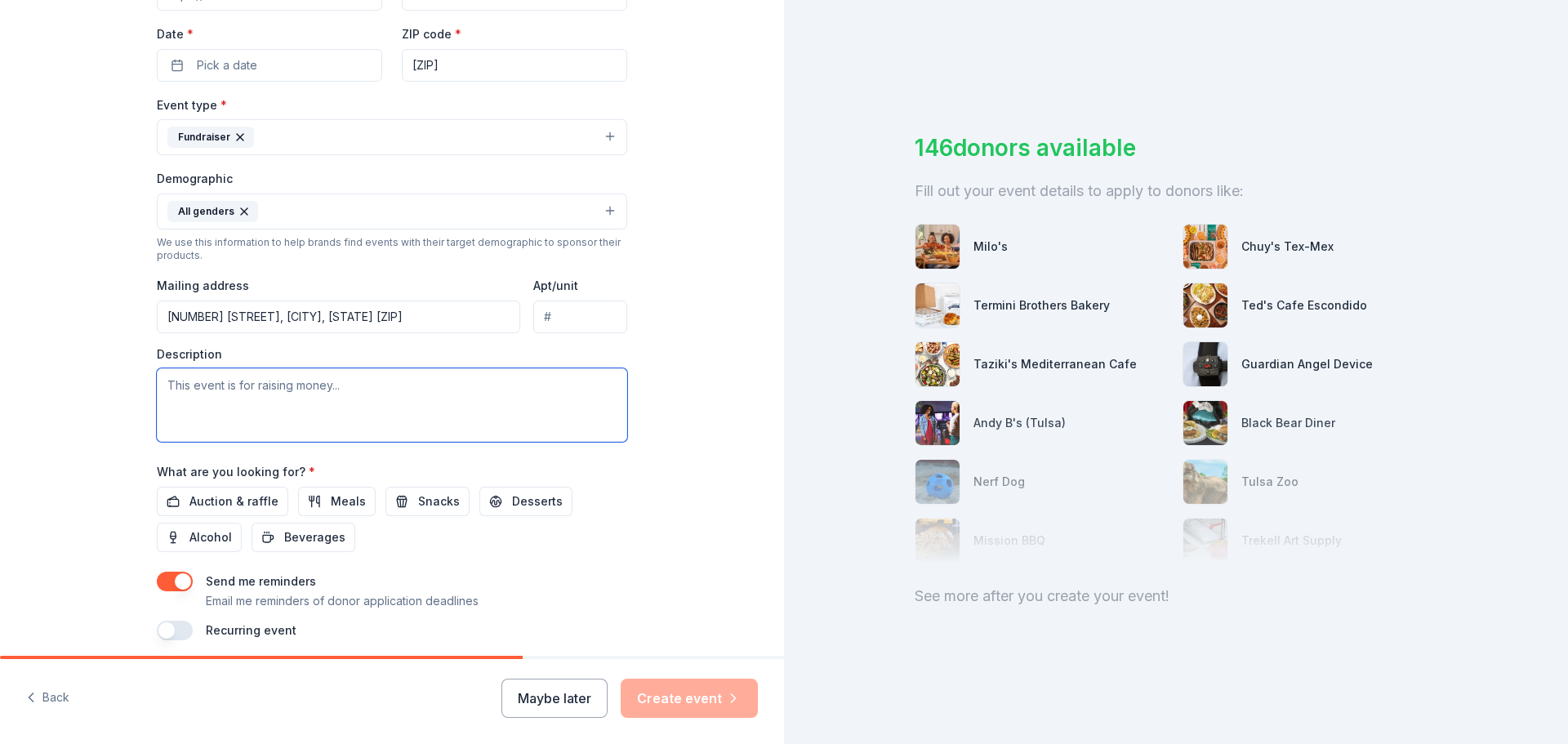 scroll, scrollTop: 408, scrollLeft: 0, axis: vertical 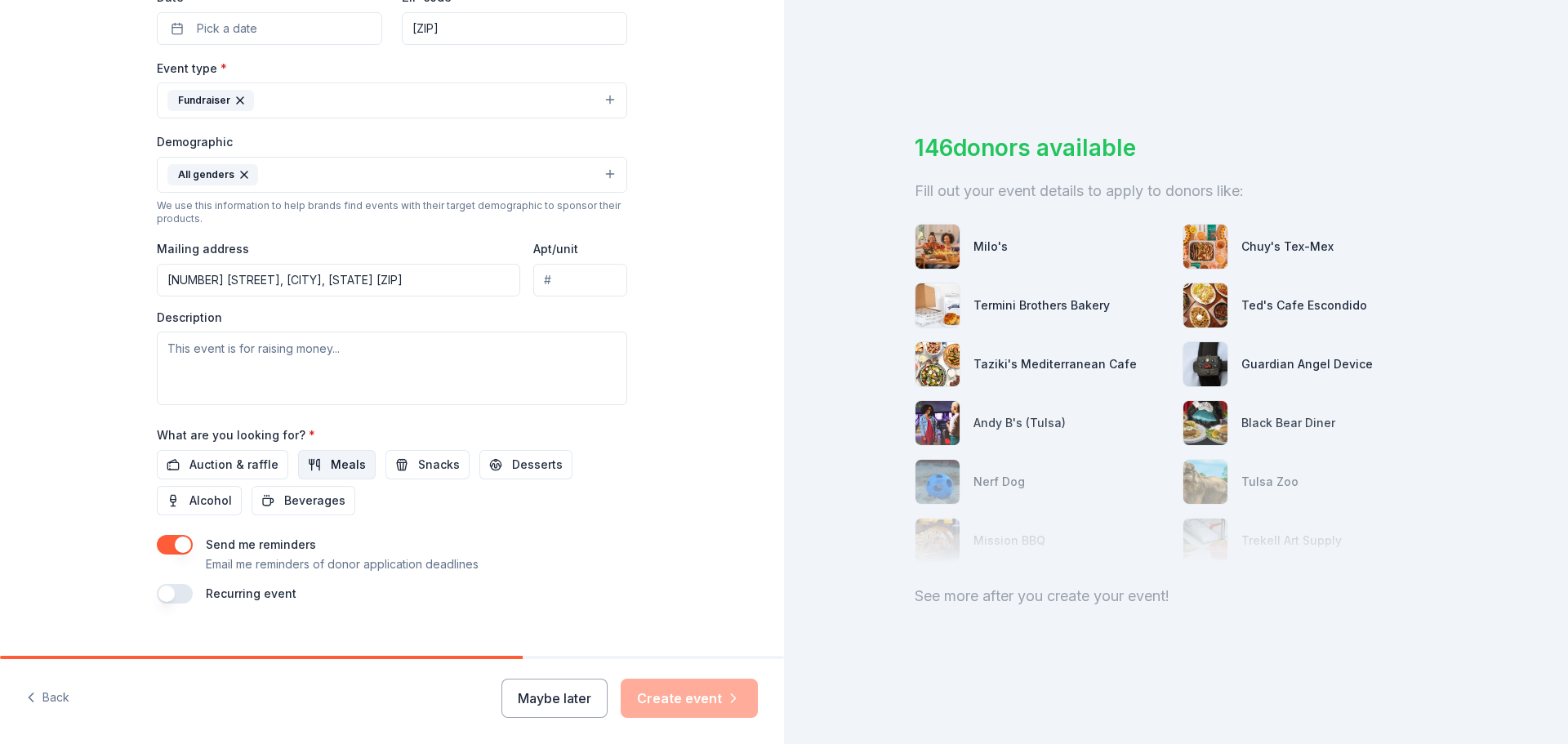 click on "Meals" at bounding box center (336, 465) 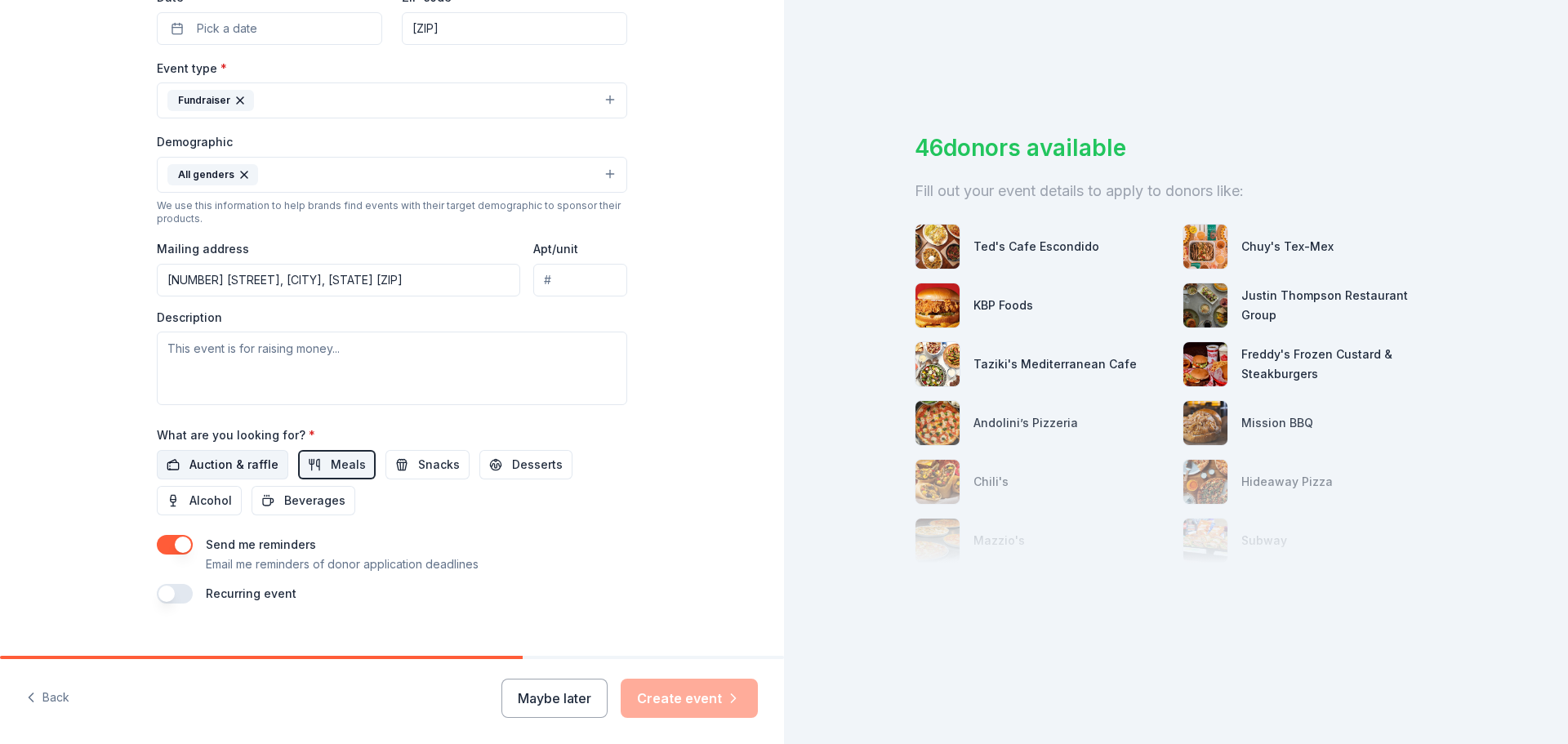 click on "Auction & raffle" at bounding box center [234, 465] 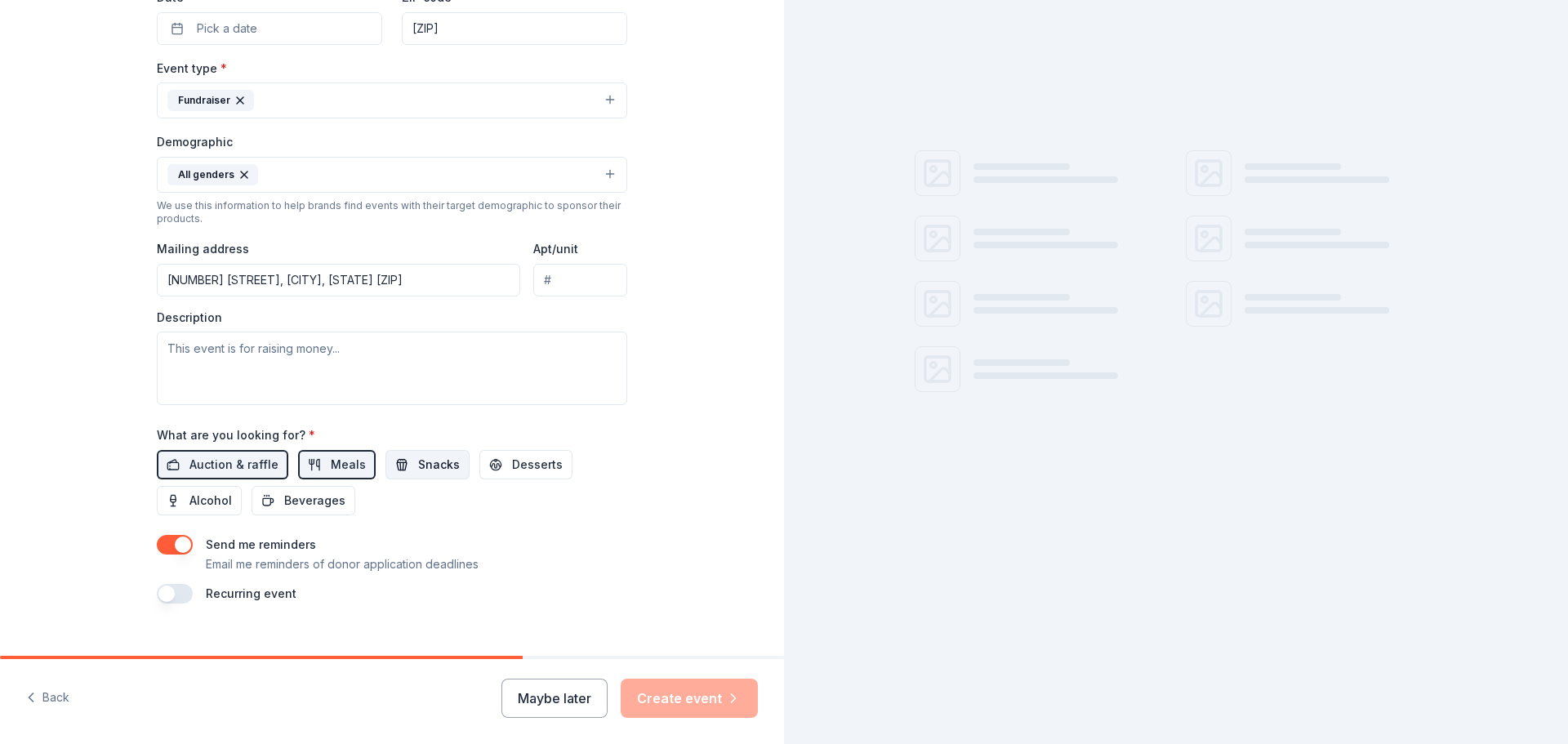 click on "Snacks" at bounding box center (427, 465) 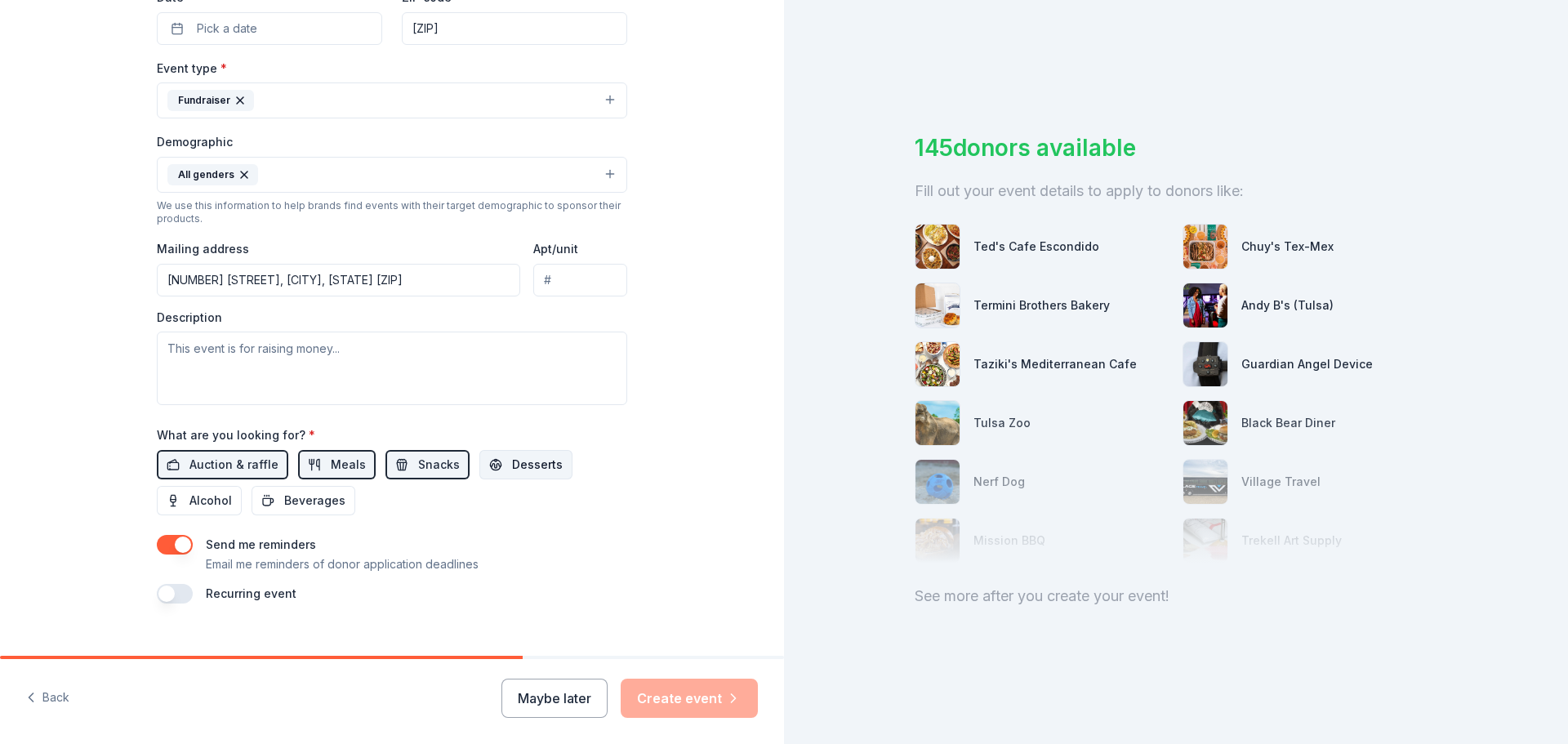 click on "Desserts" at bounding box center [537, 465] 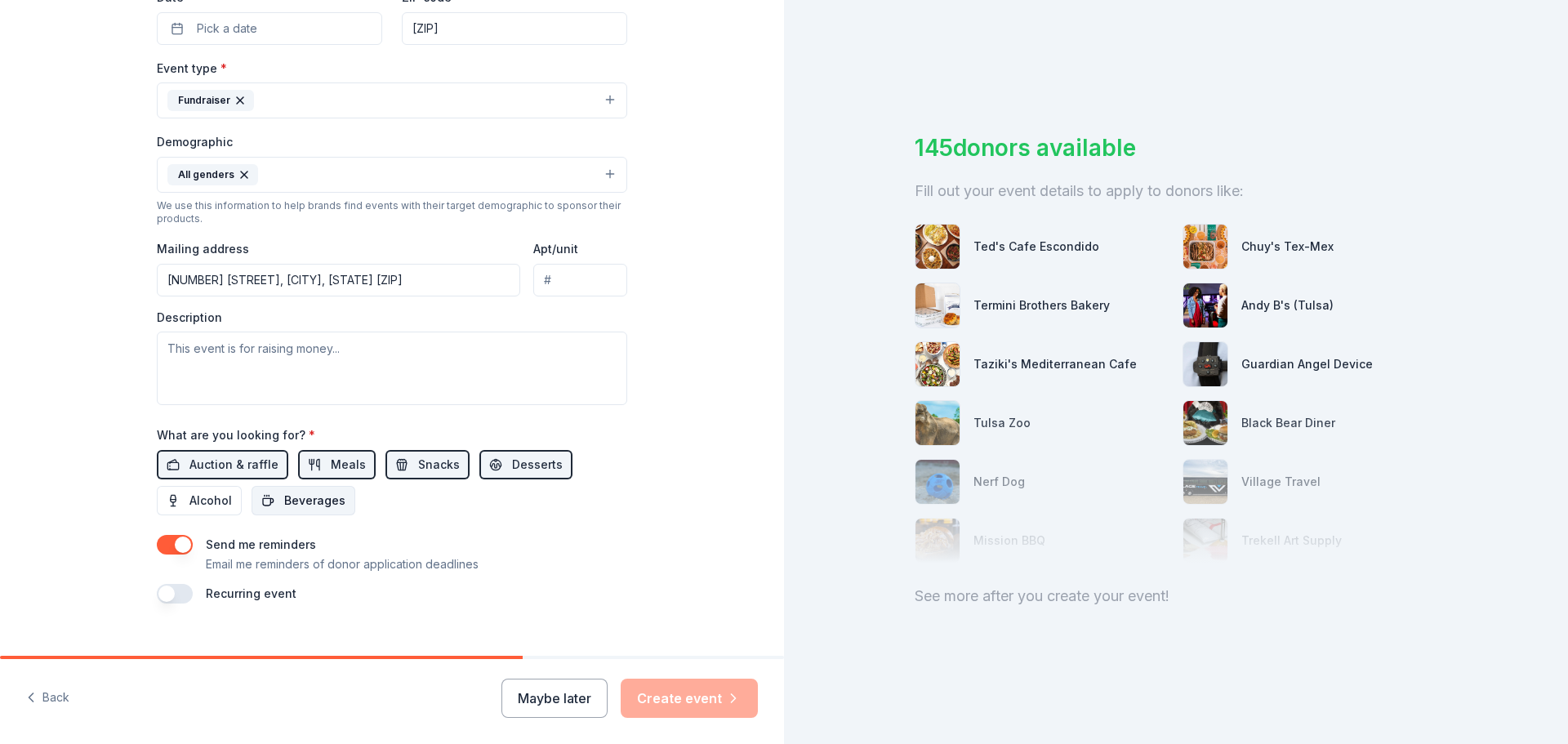 click on "Beverages" at bounding box center (314, 501) 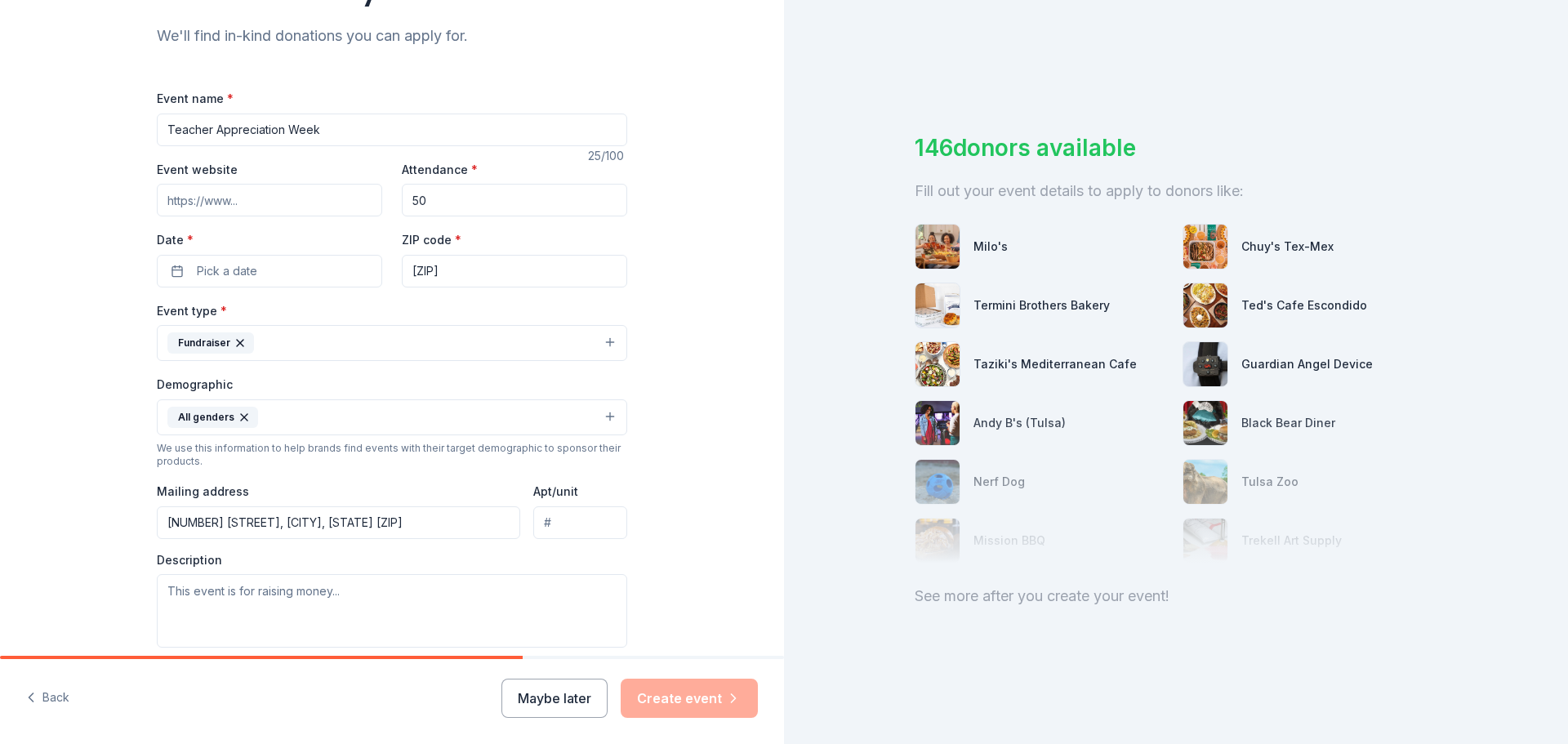 scroll, scrollTop: 163, scrollLeft: 0, axis: vertical 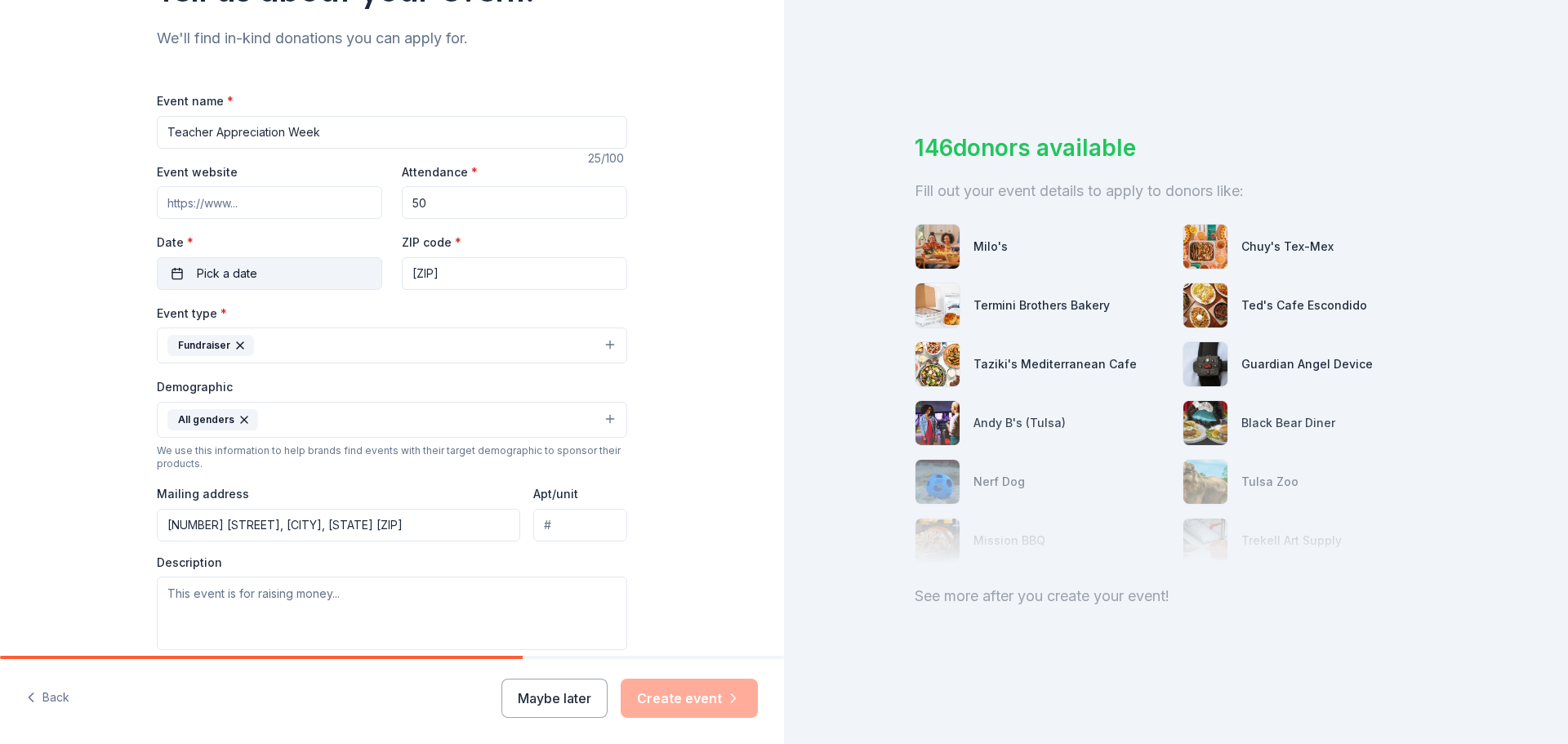 click on "Pick a date" at bounding box center [270, 274] 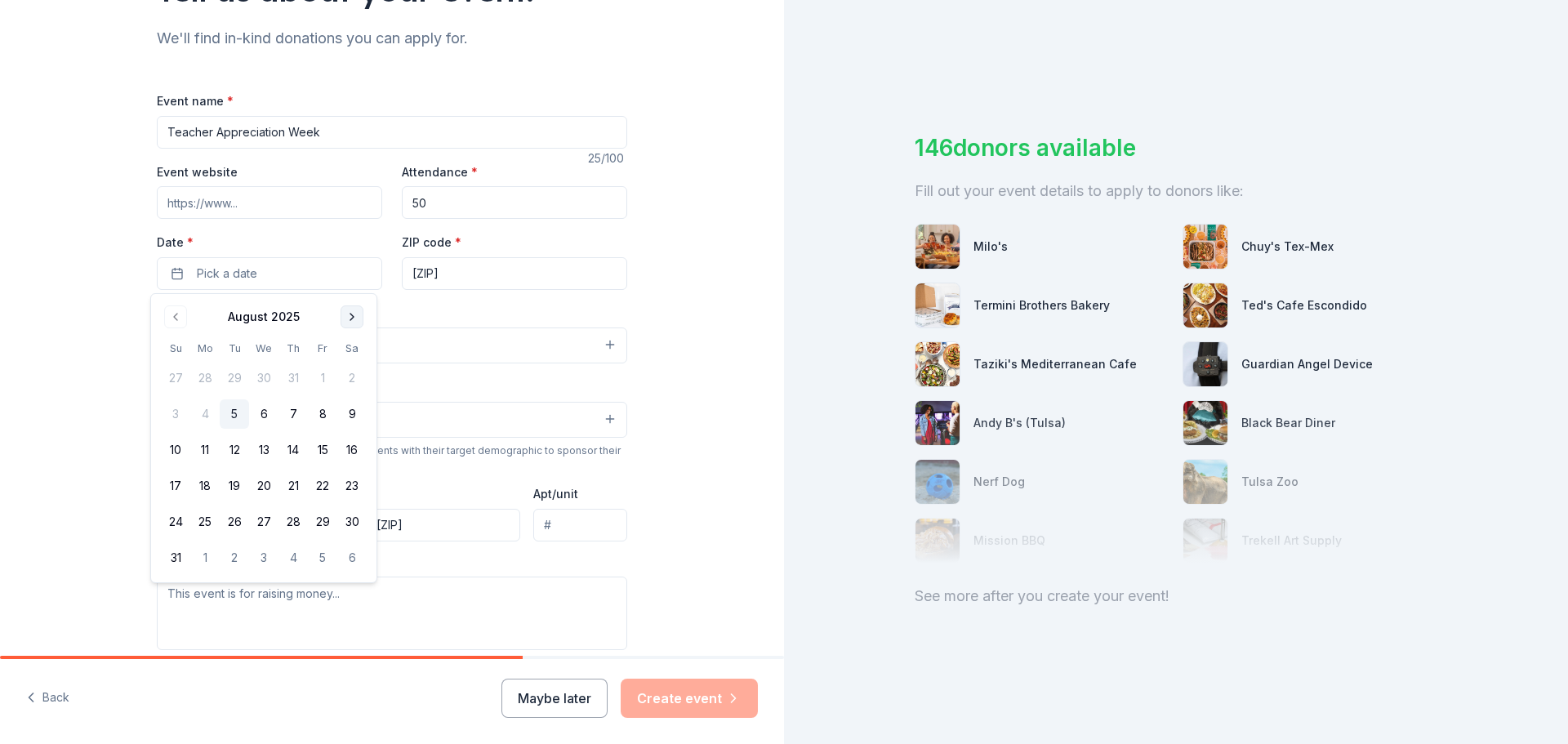 click at bounding box center (352, 317) 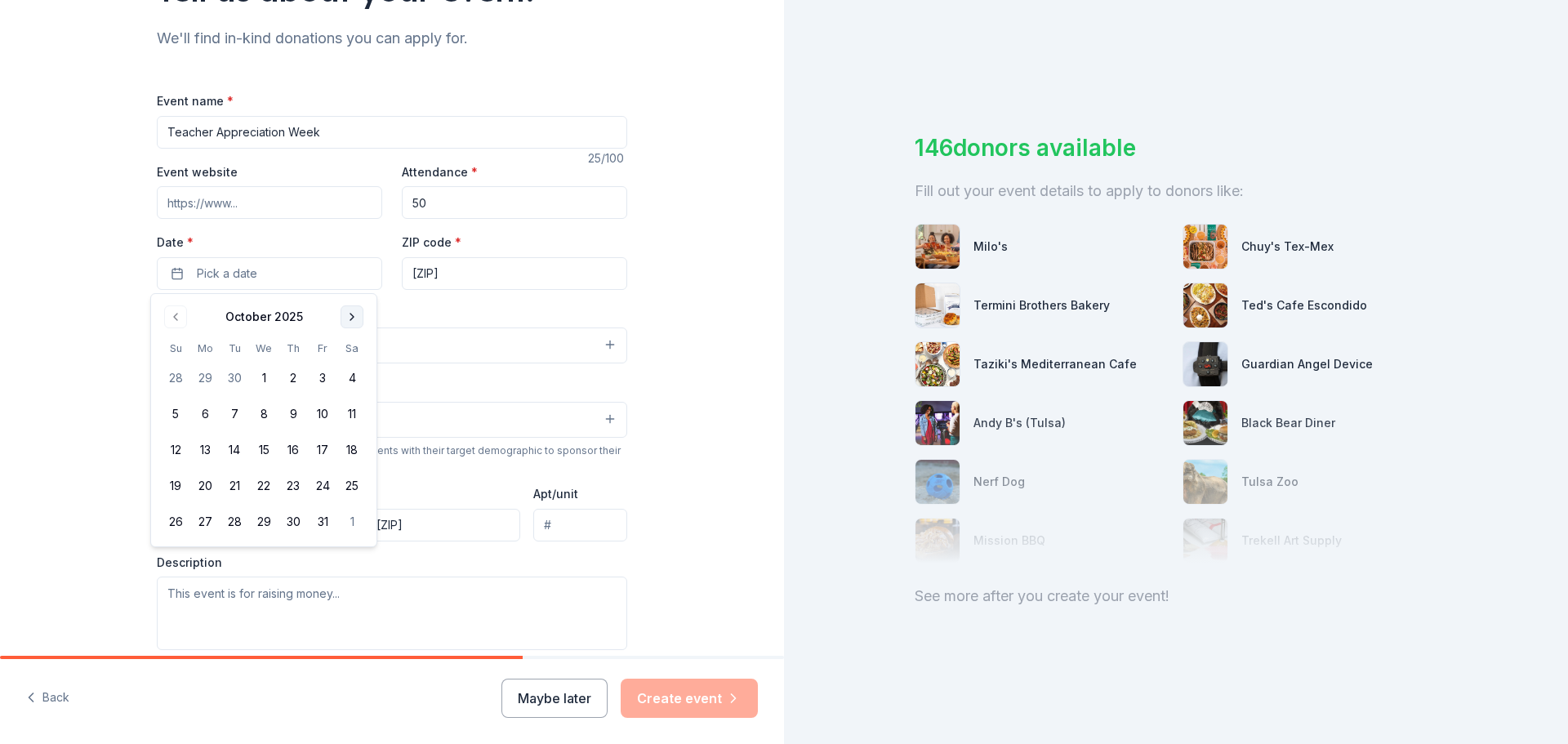 click at bounding box center (352, 317) 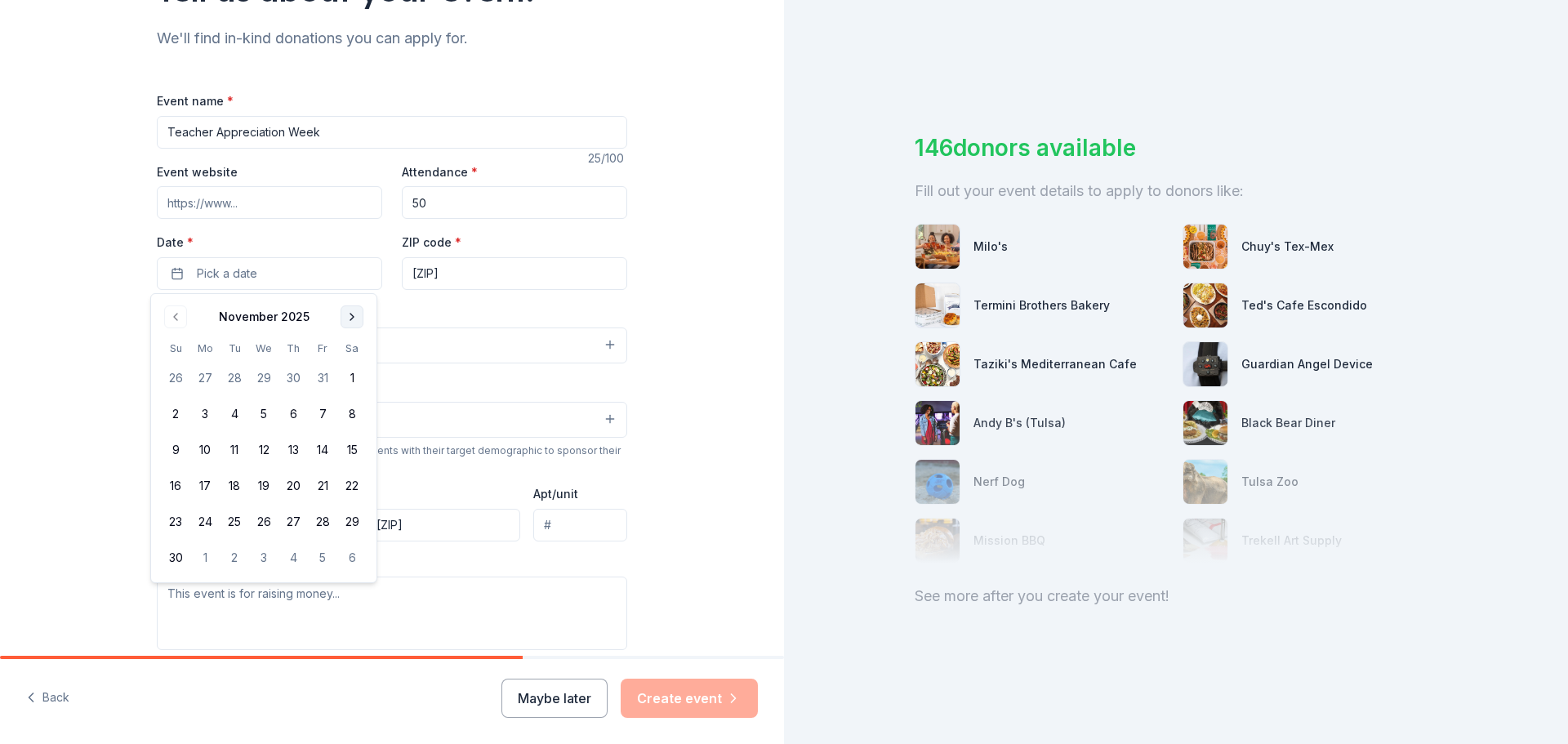 click at bounding box center [352, 317] 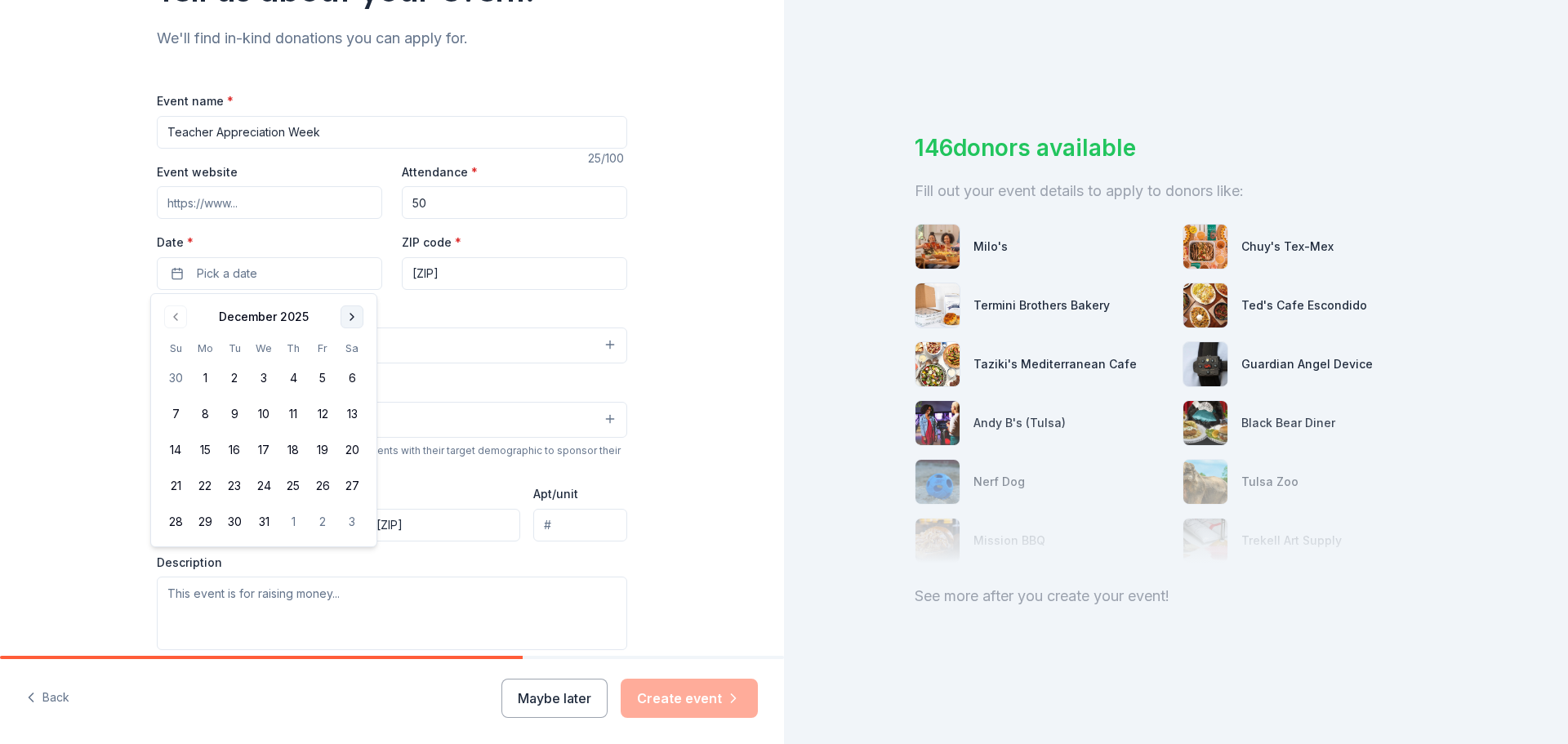 click at bounding box center [352, 317] 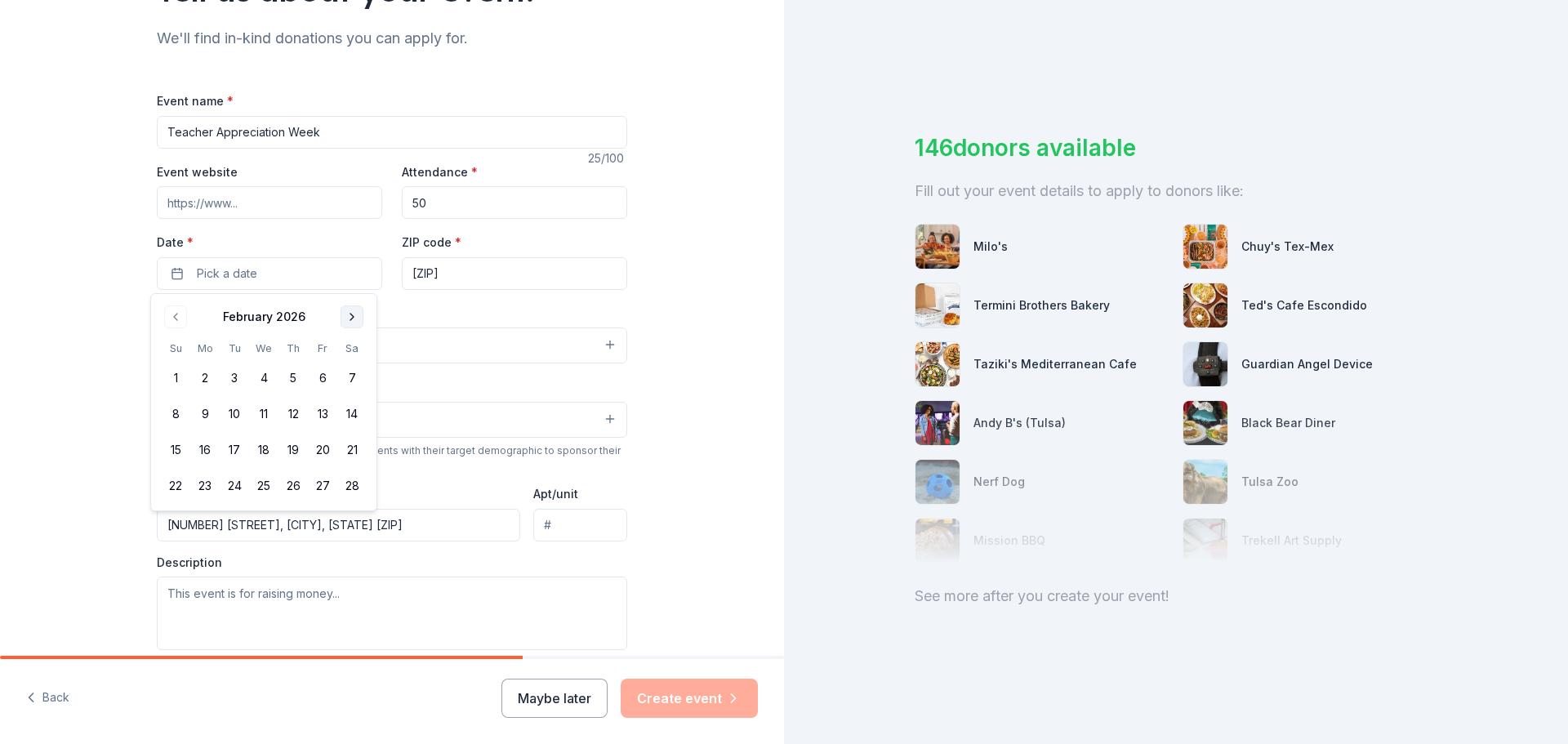 click at bounding box center [352, 317] 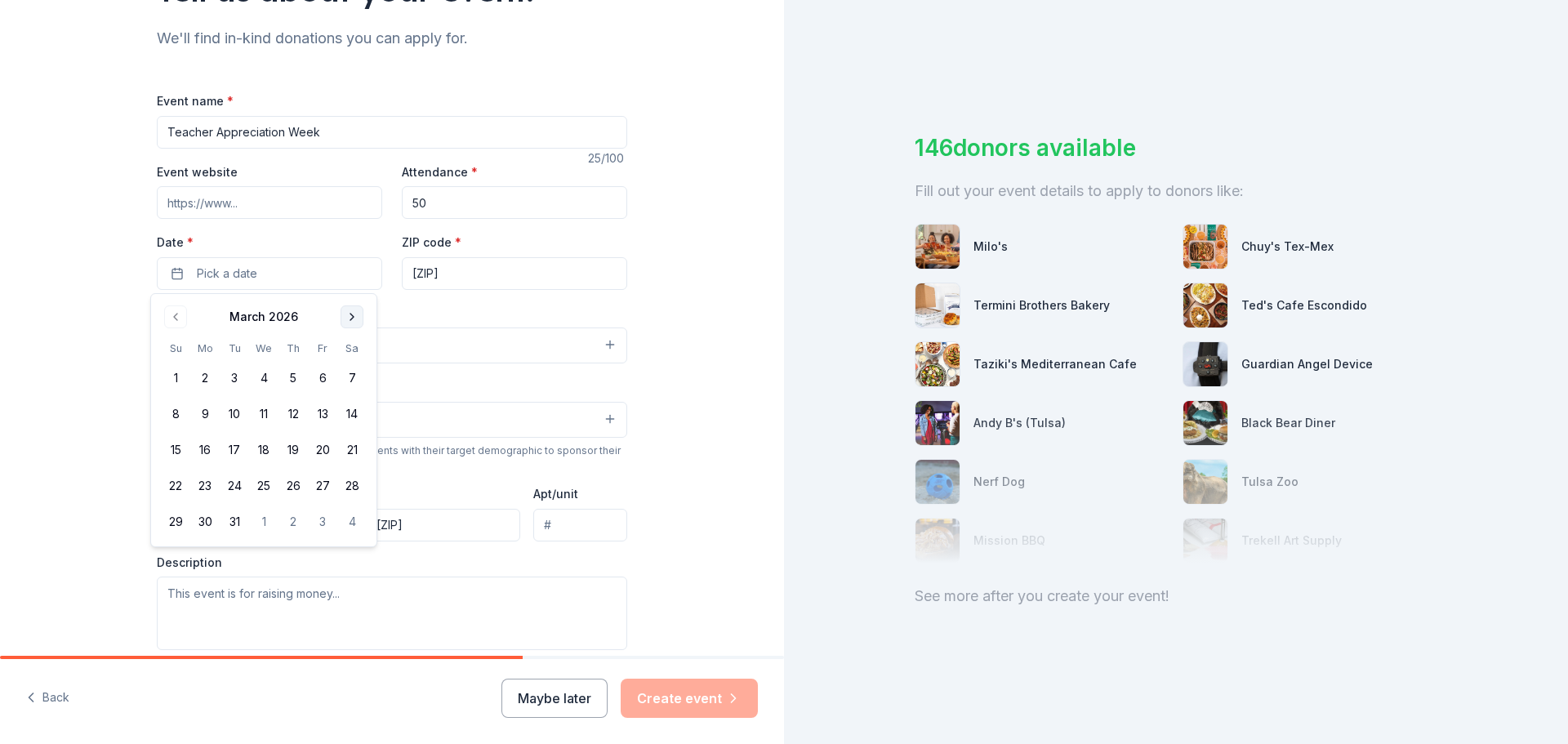 click at bounding box center [352, 317] 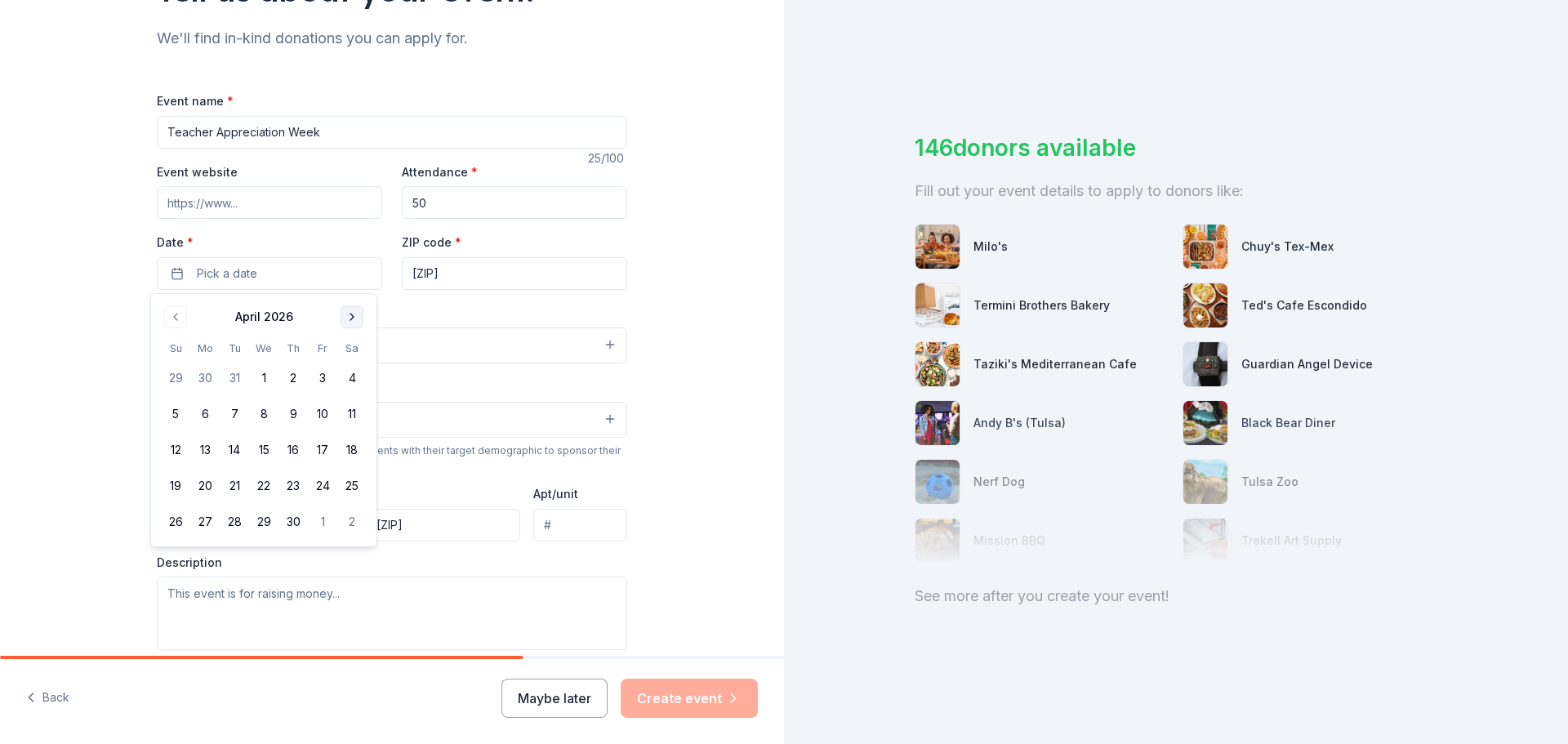 click at bounding box center (352, 317) 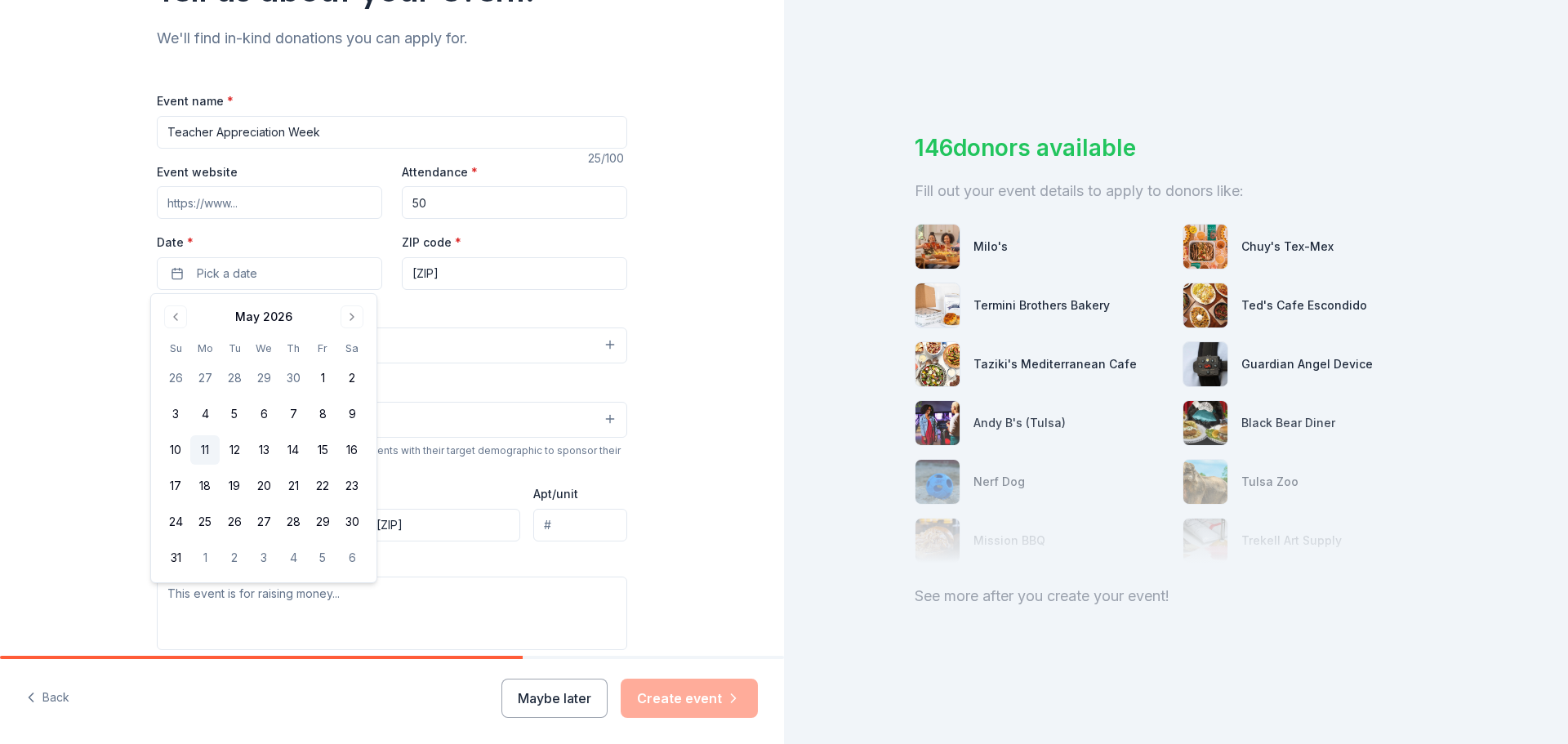click on "11" at bounding box center [205, 450] 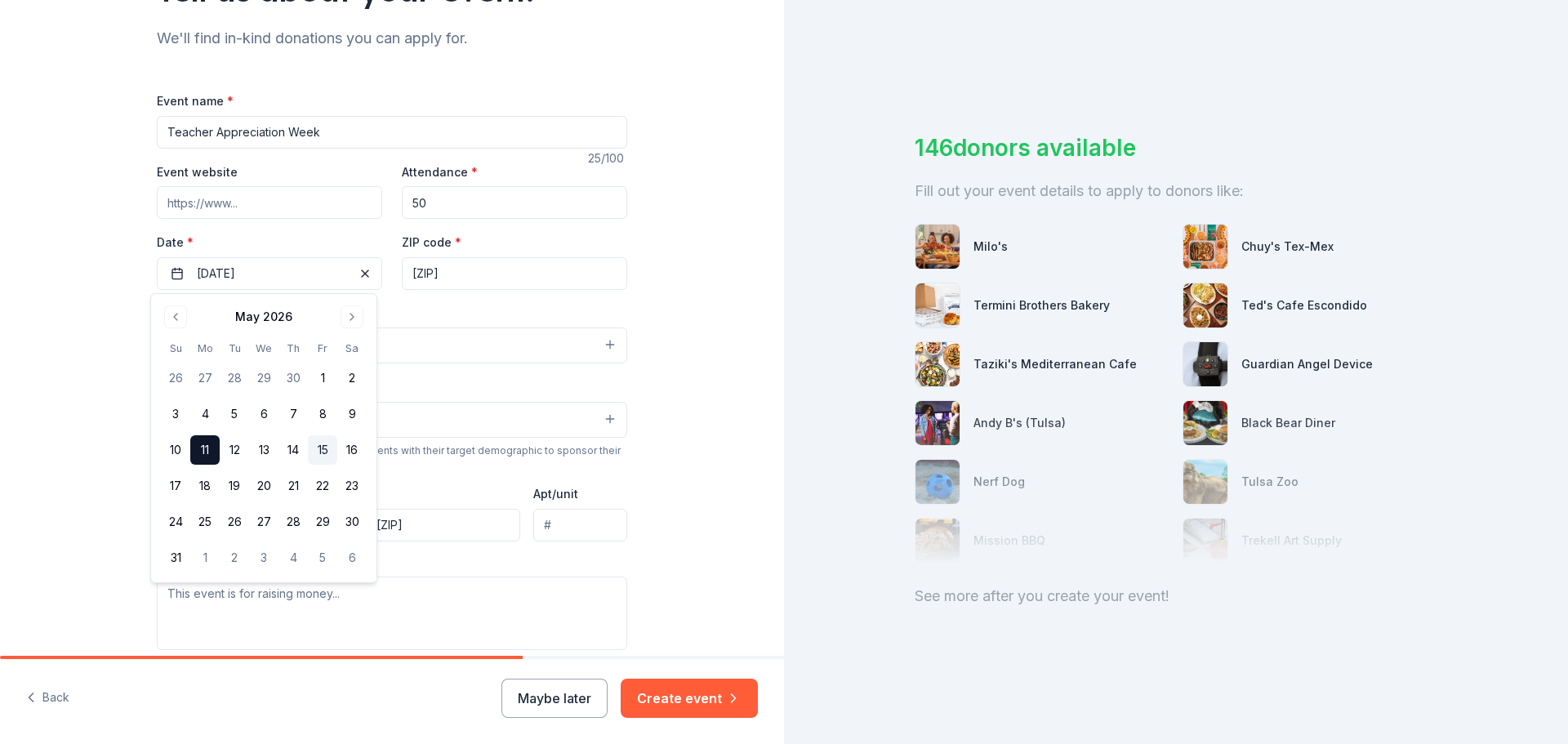 click on "15" at bounding box center (323, 450) 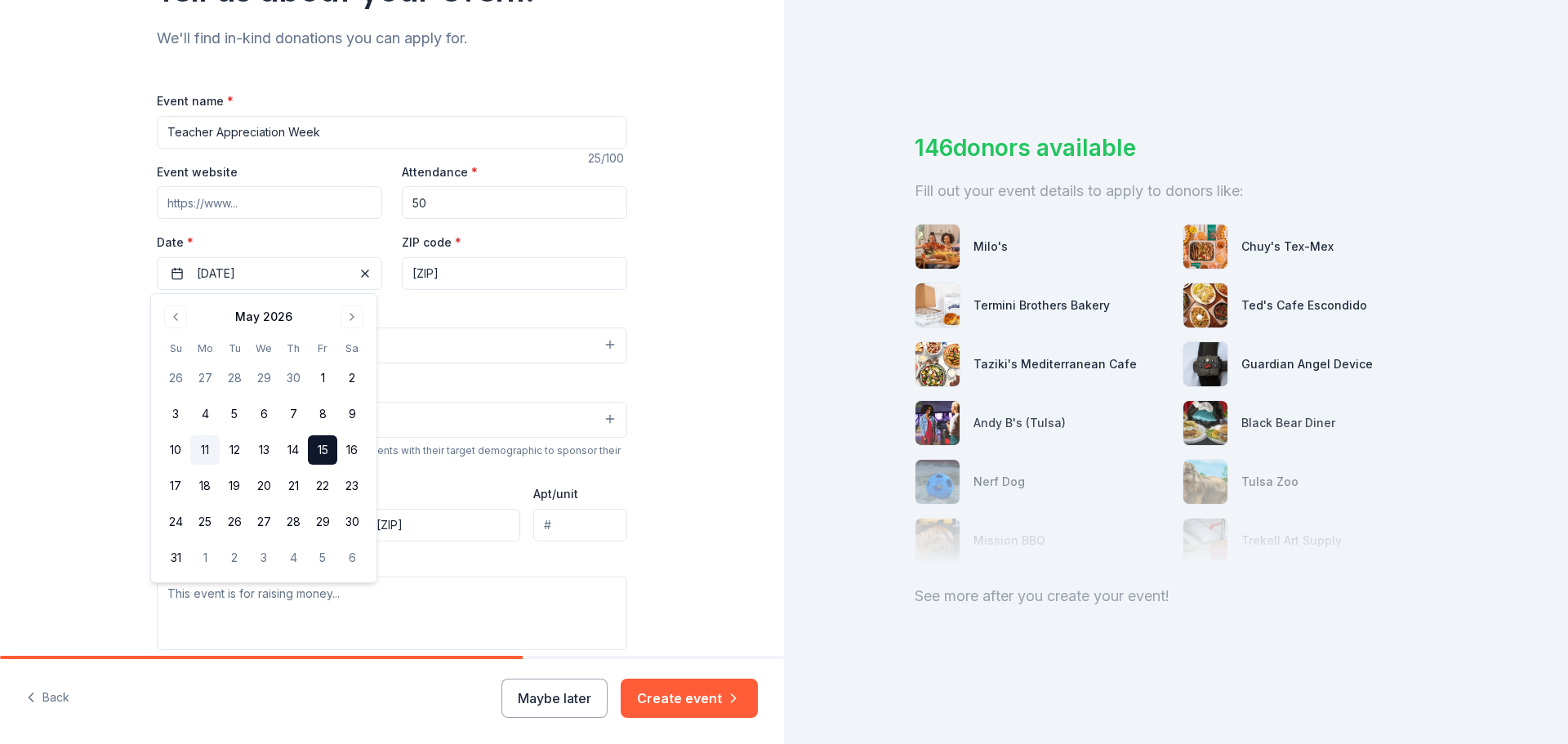click on "11" at bounding box center [205, 450] 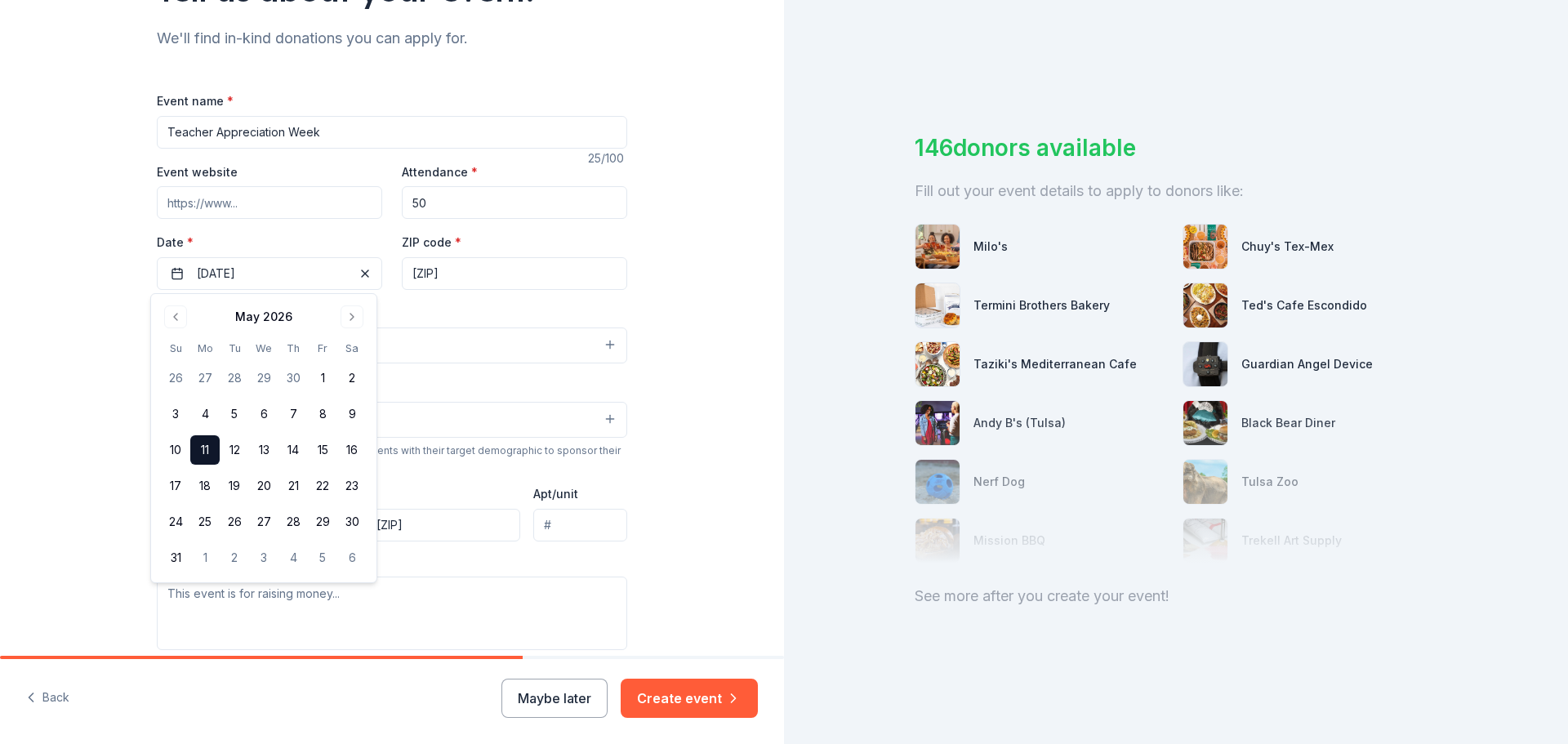 click on "Grissom Elementary PTA
Tell us about your event. We'll find in-kind donations you can apply for. Event name * Teacher Appreciation Week 25 /100 Event website Attendance * 50 Date * [DATE] ZIP code * [ZIP] Event type * Fundraiser Demographic All genders We use this information to help brands find events with their target demographic to sponsor their products. Mailing address [NUMBER] [STREET], [CITY], [STATE] [ZIP] Apt/unit Description What are you looking for? * Auction & raffle Meals Snacks Desserts Alcohol Beverages Send me reminders Email me reminders of donor application deadlines Recurring event" at bounding box center (392, 381) 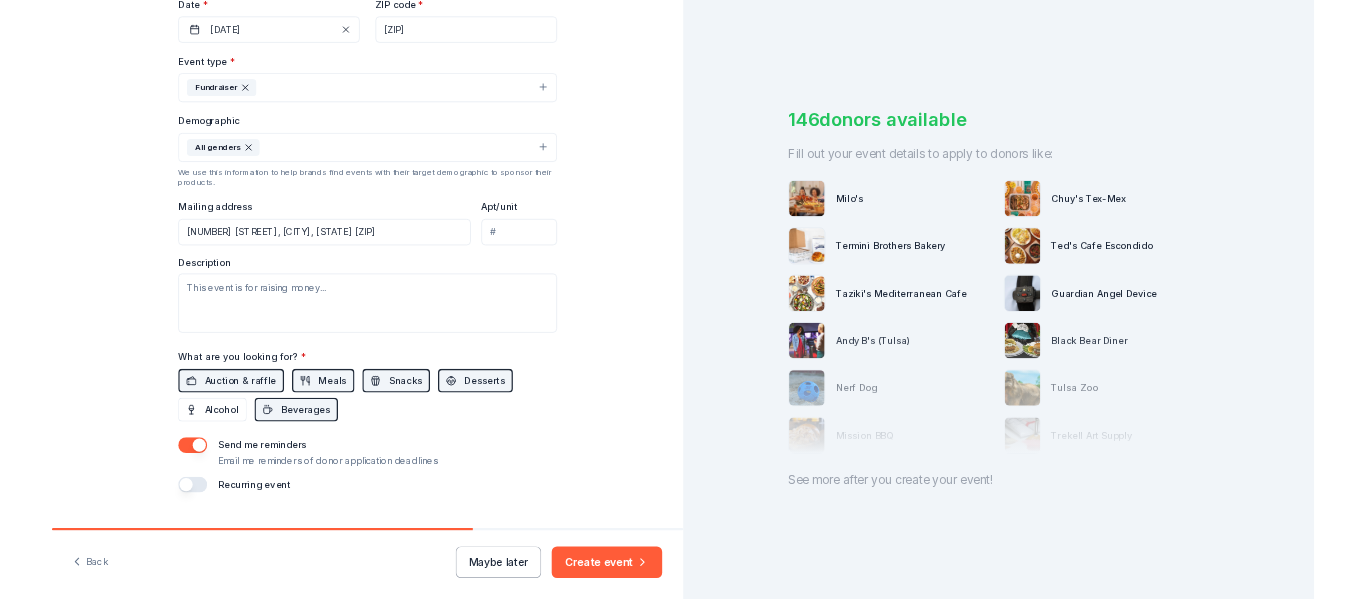 scroll, scrollTop: 500, scrollLeft: 0, axis: vertical 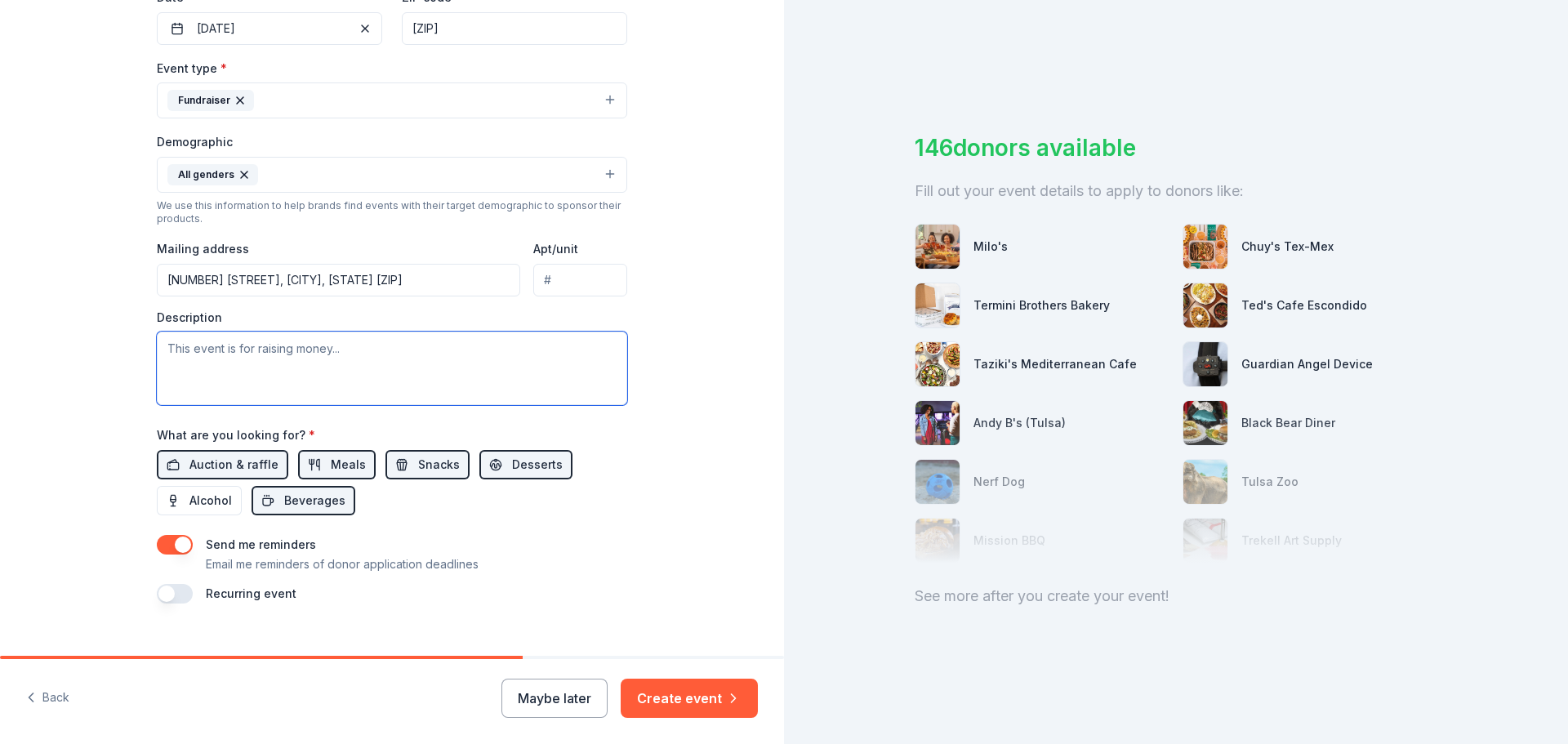 click at bounding box center (392, 368) 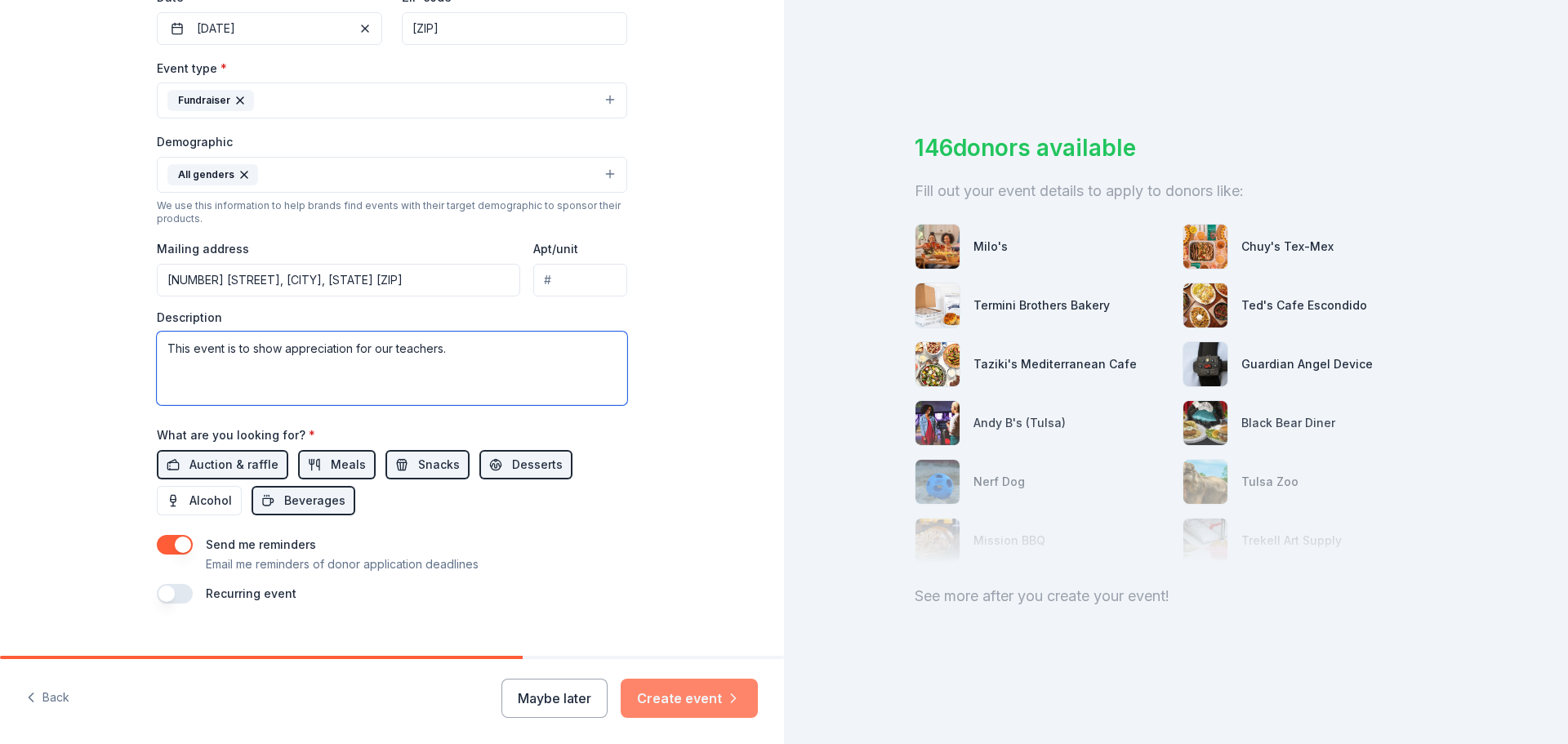 type on "This event is to show appreciation for our teachers." 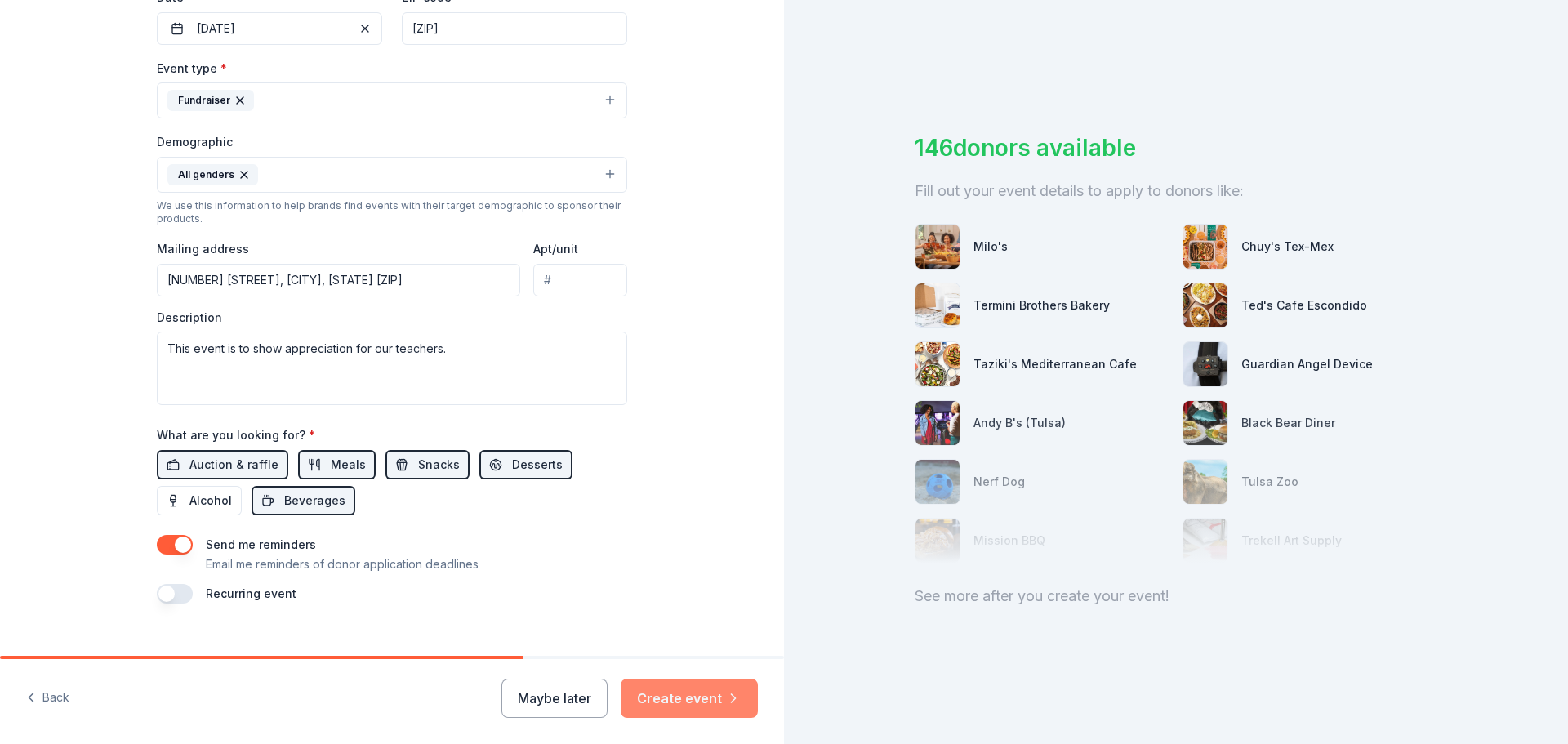click on "Create event" at bounding box center [689, 698] 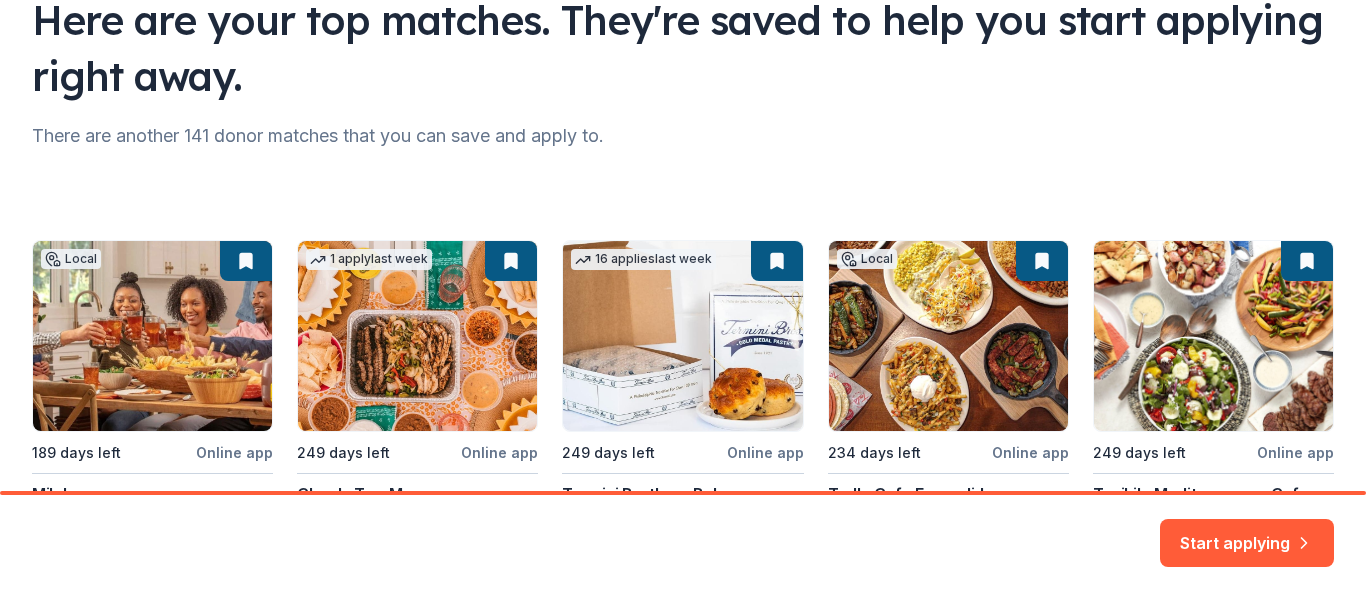 scroll, scrollTop: 0, scrollLeft: 0, axis: both 